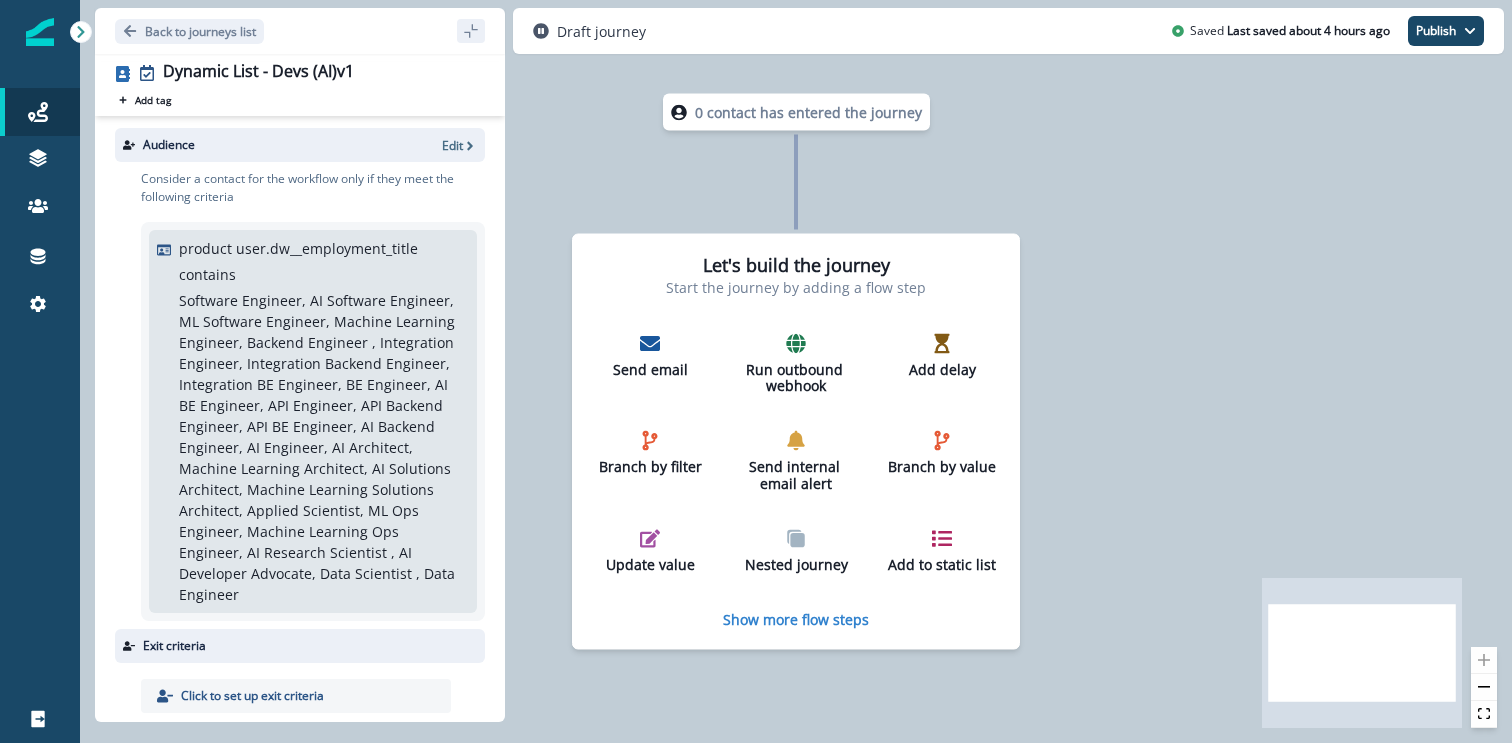 scroll, scrollTop: 0, scrollLeft: 0, axis: both 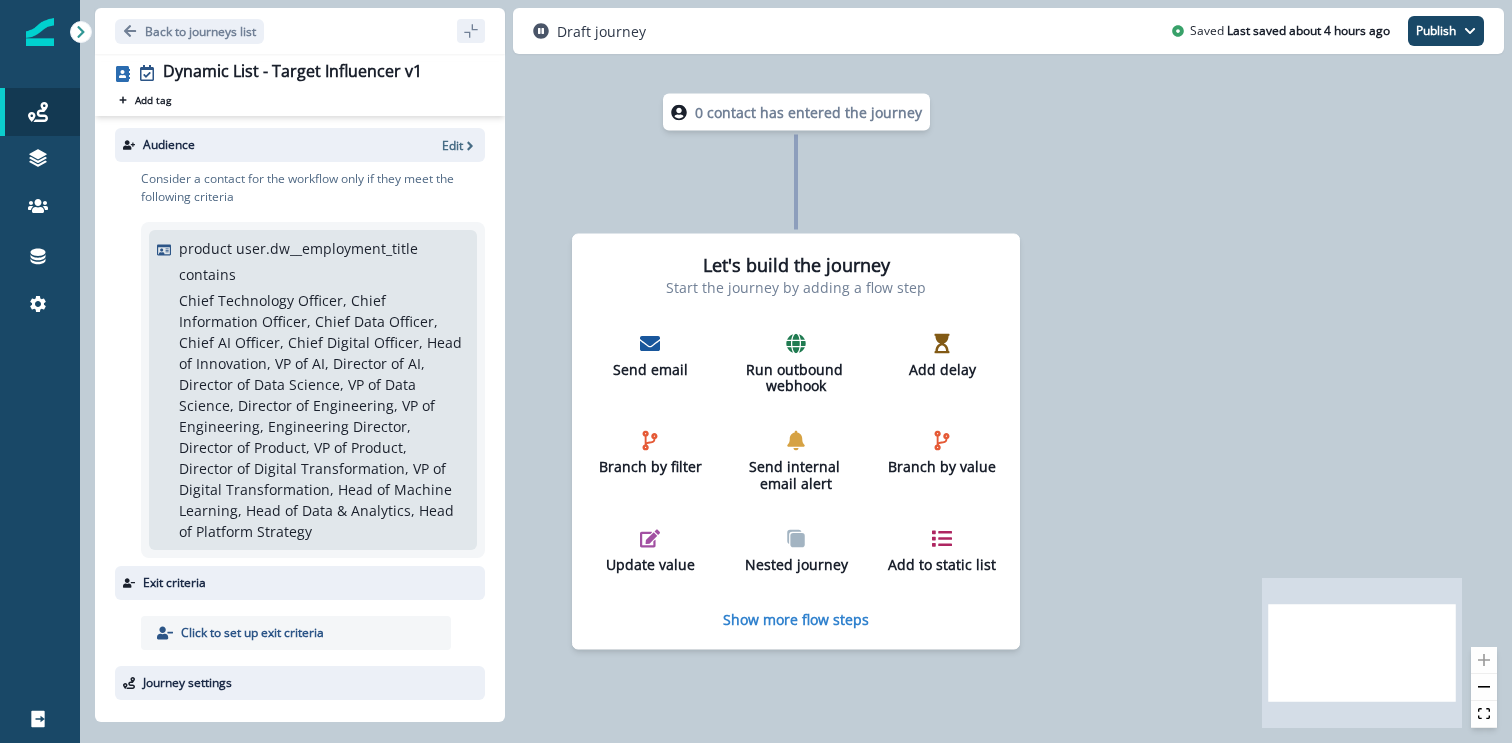 click on "Back to journeys list" at bounding box center (300, 31) 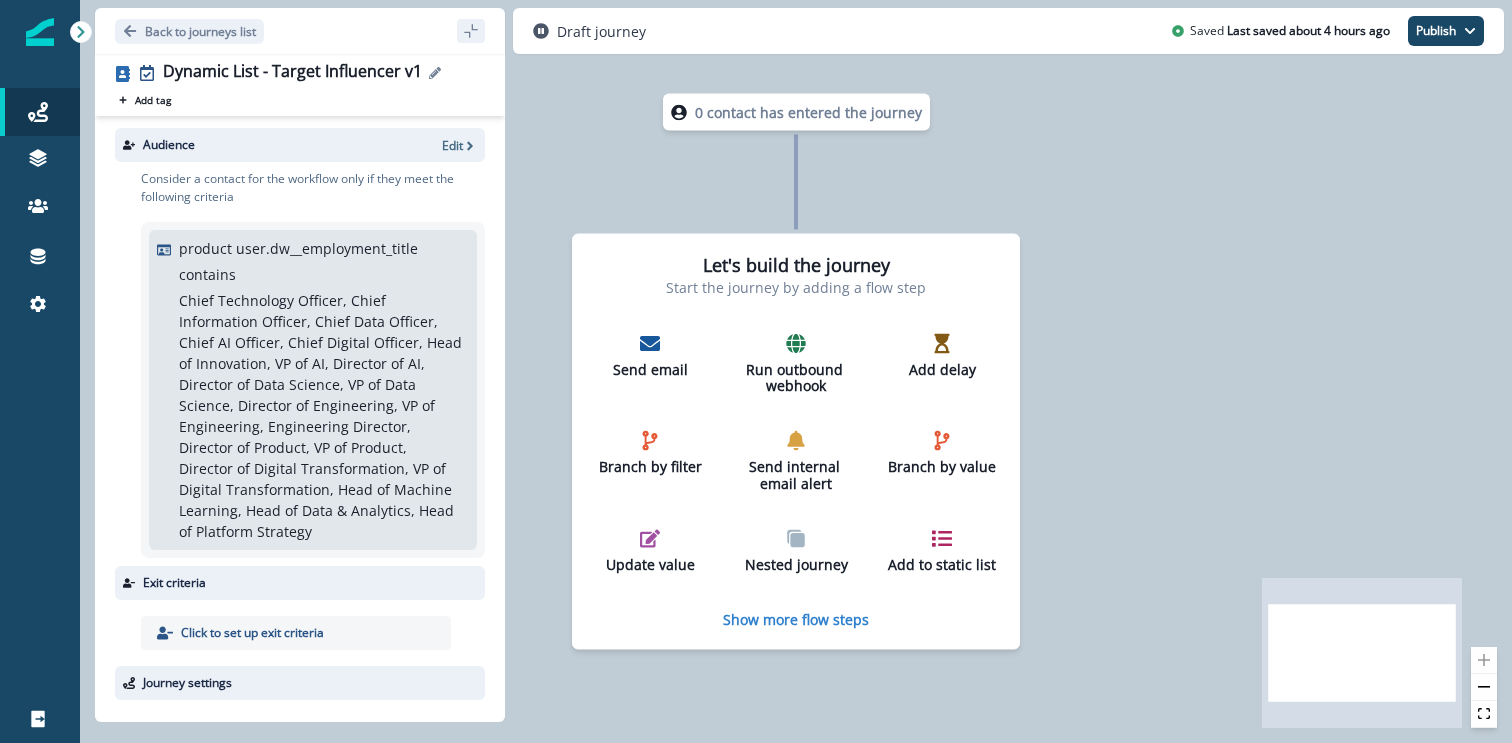click 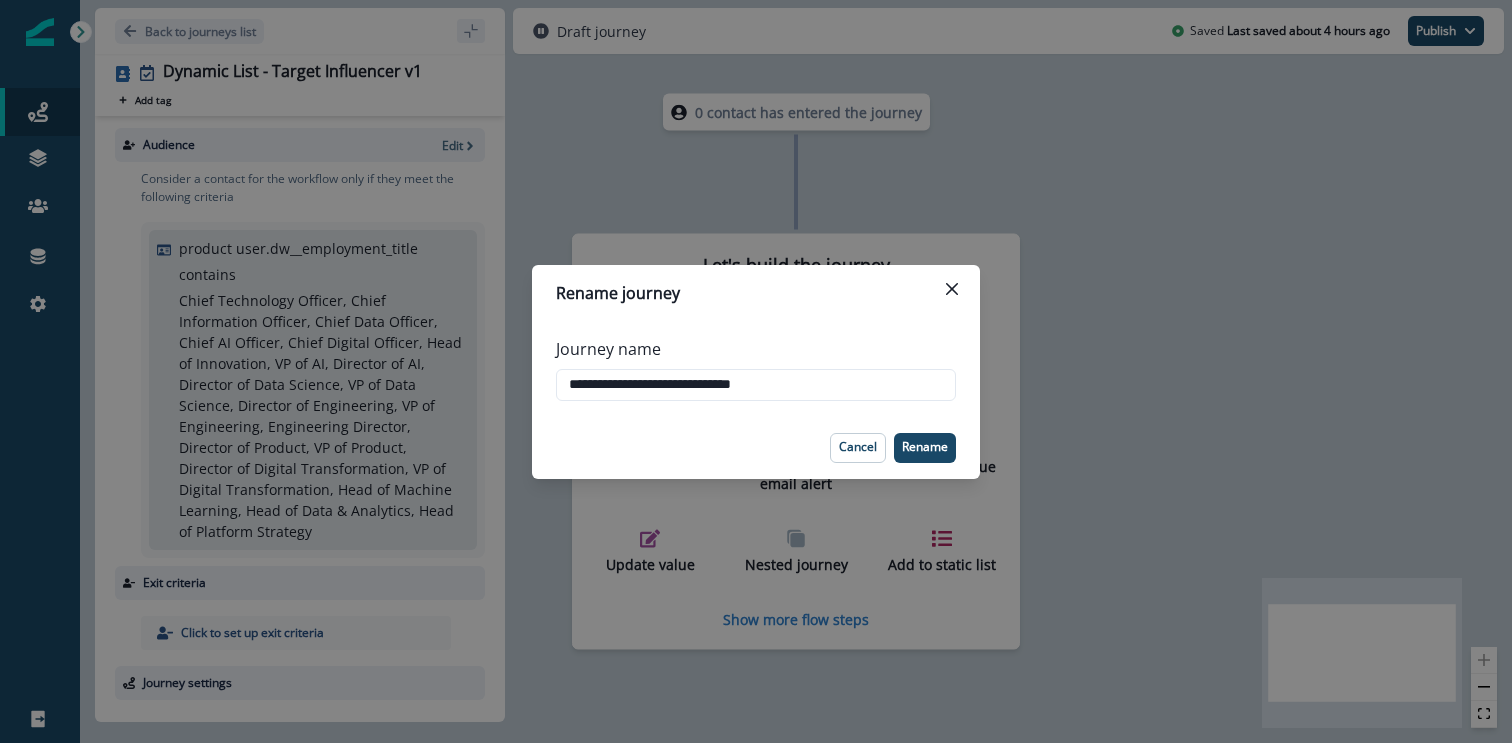 type on "**********" 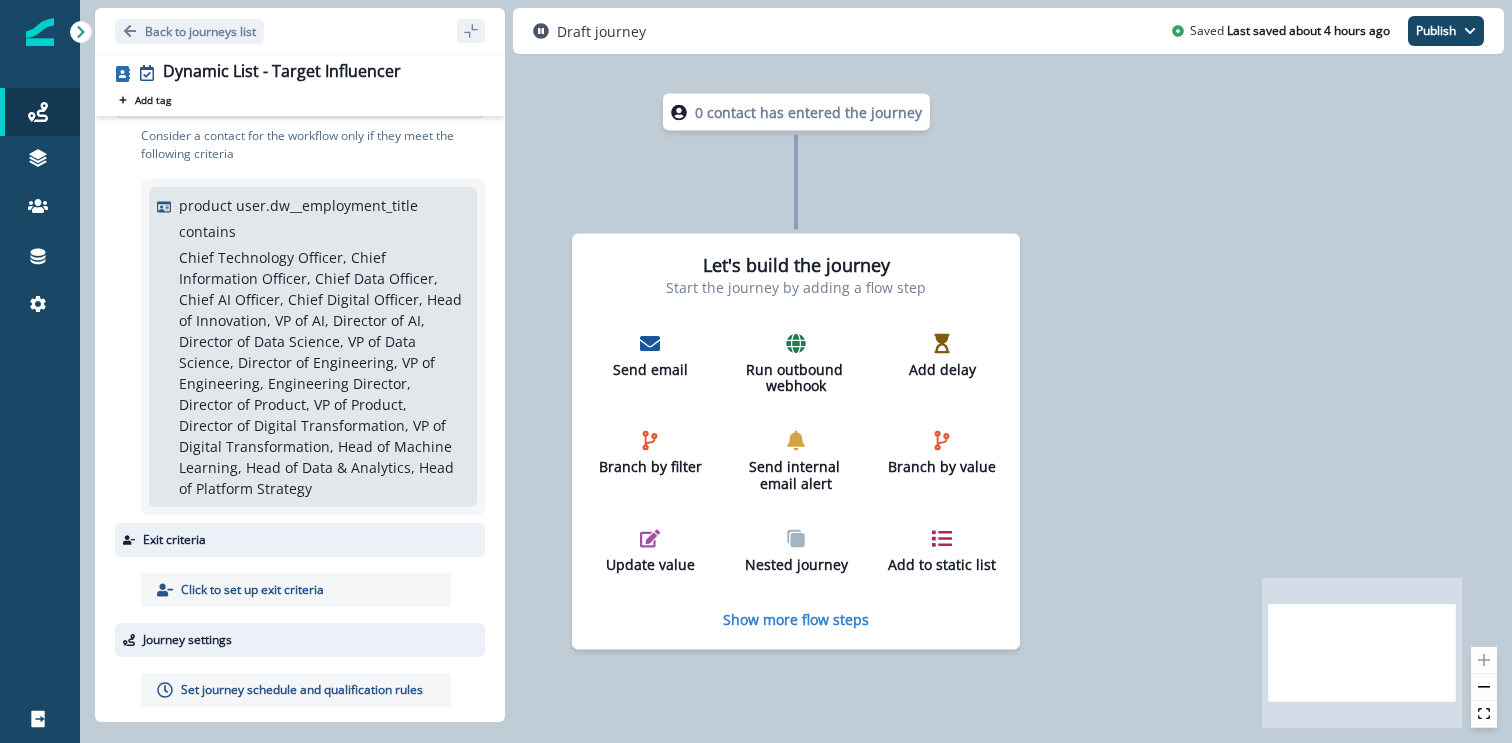scroll, scrollTop: 0, scrollLeft: 0, axis: both 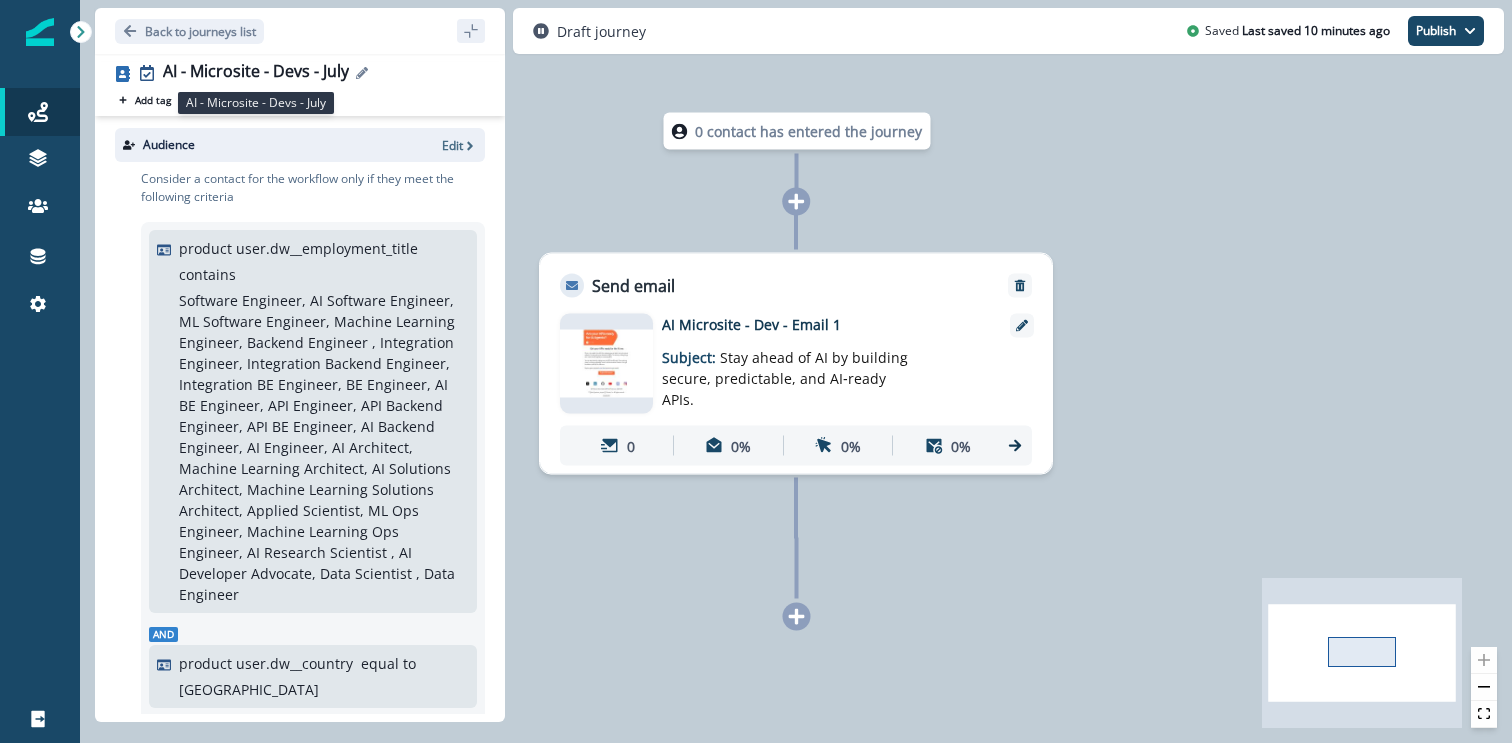 click on "AI - Microsite - Devs - July" at bounding box center [256, 73] 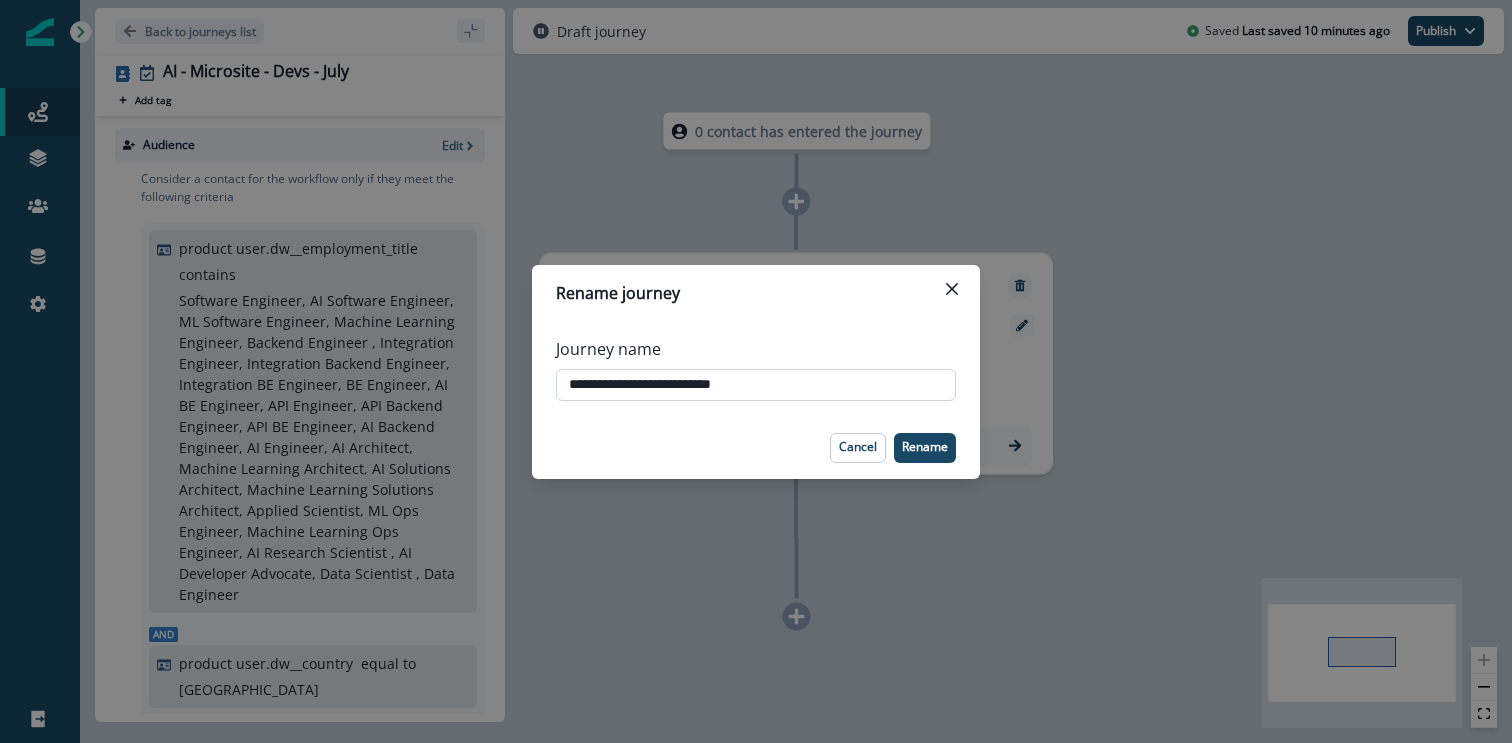 click on "**********" at bounding box center [756, 385] 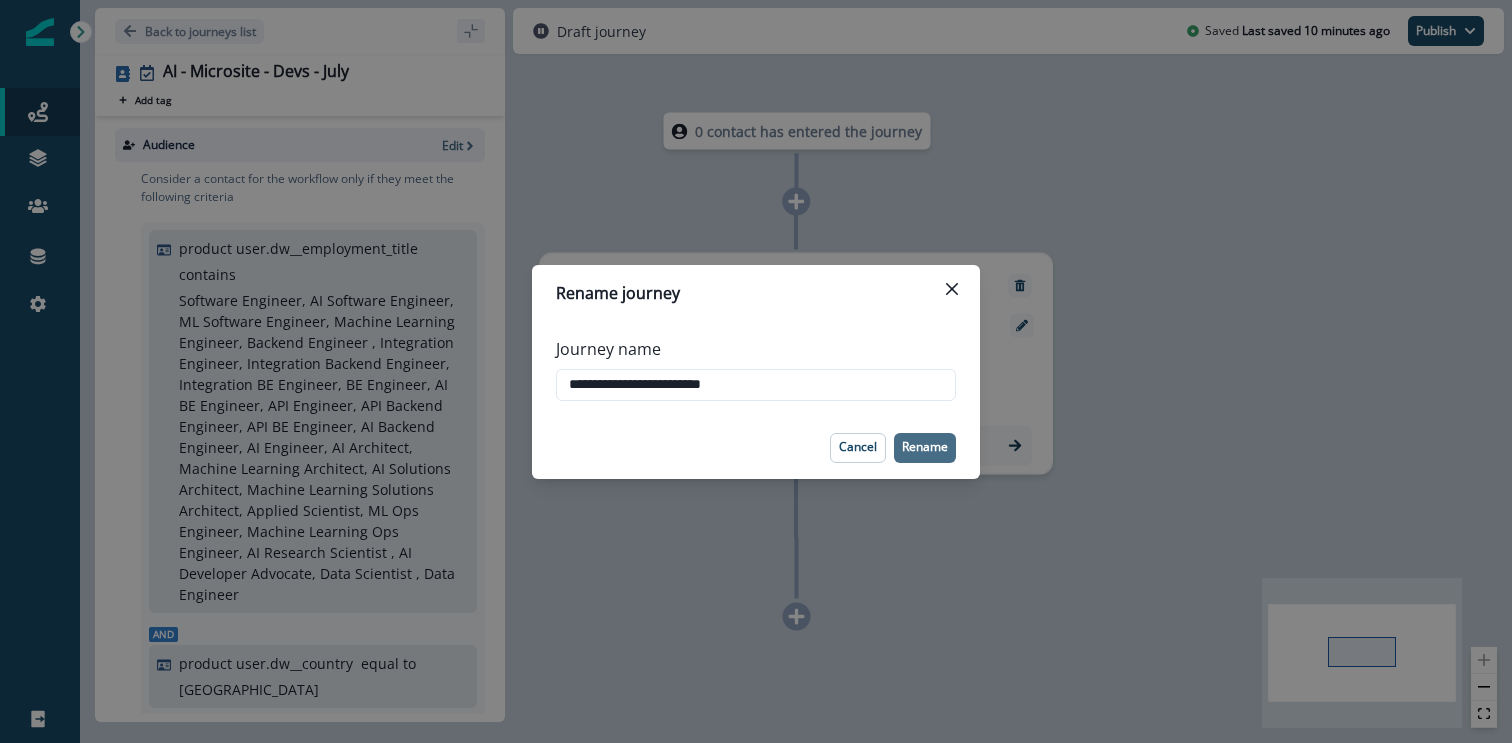 type on "**********" 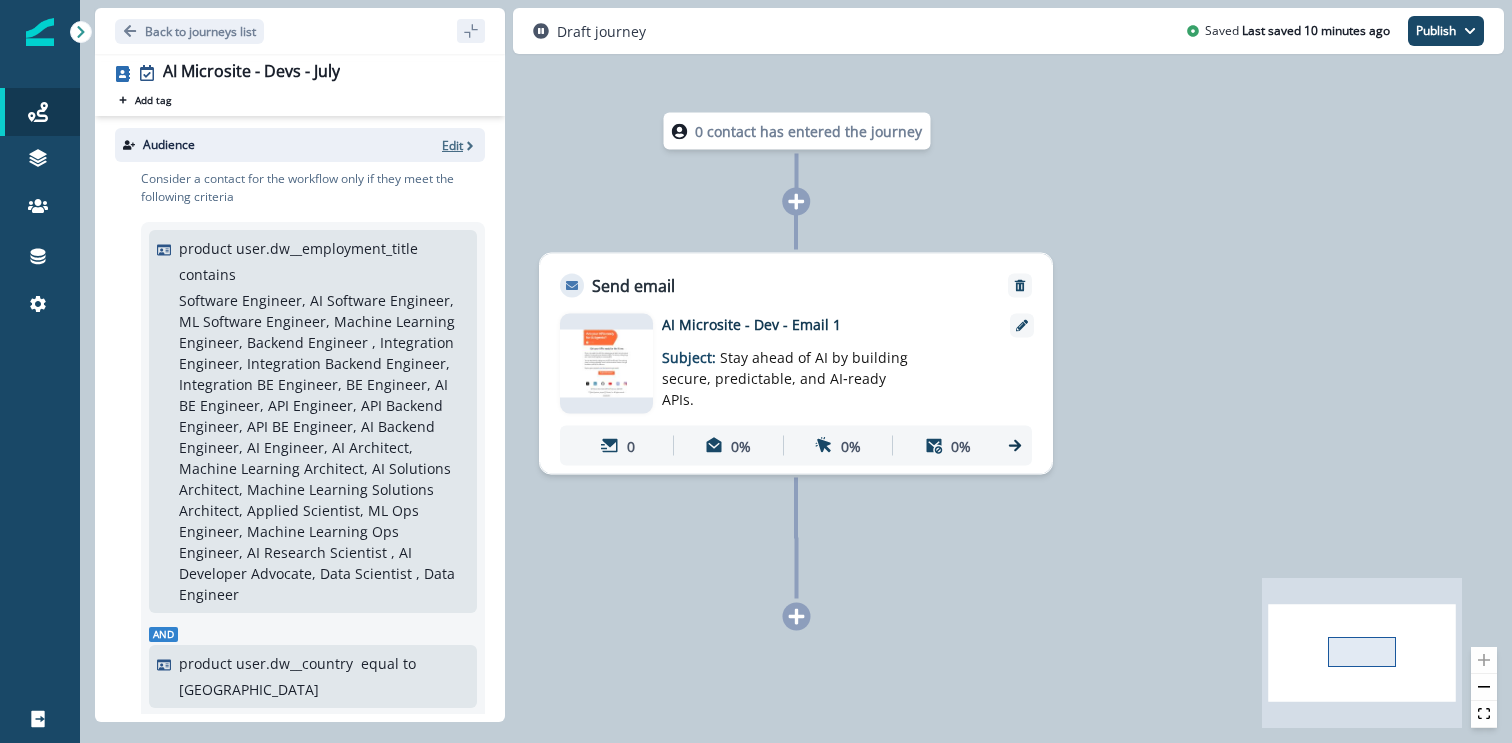click on "Edit" at bounding box center (452, 145) 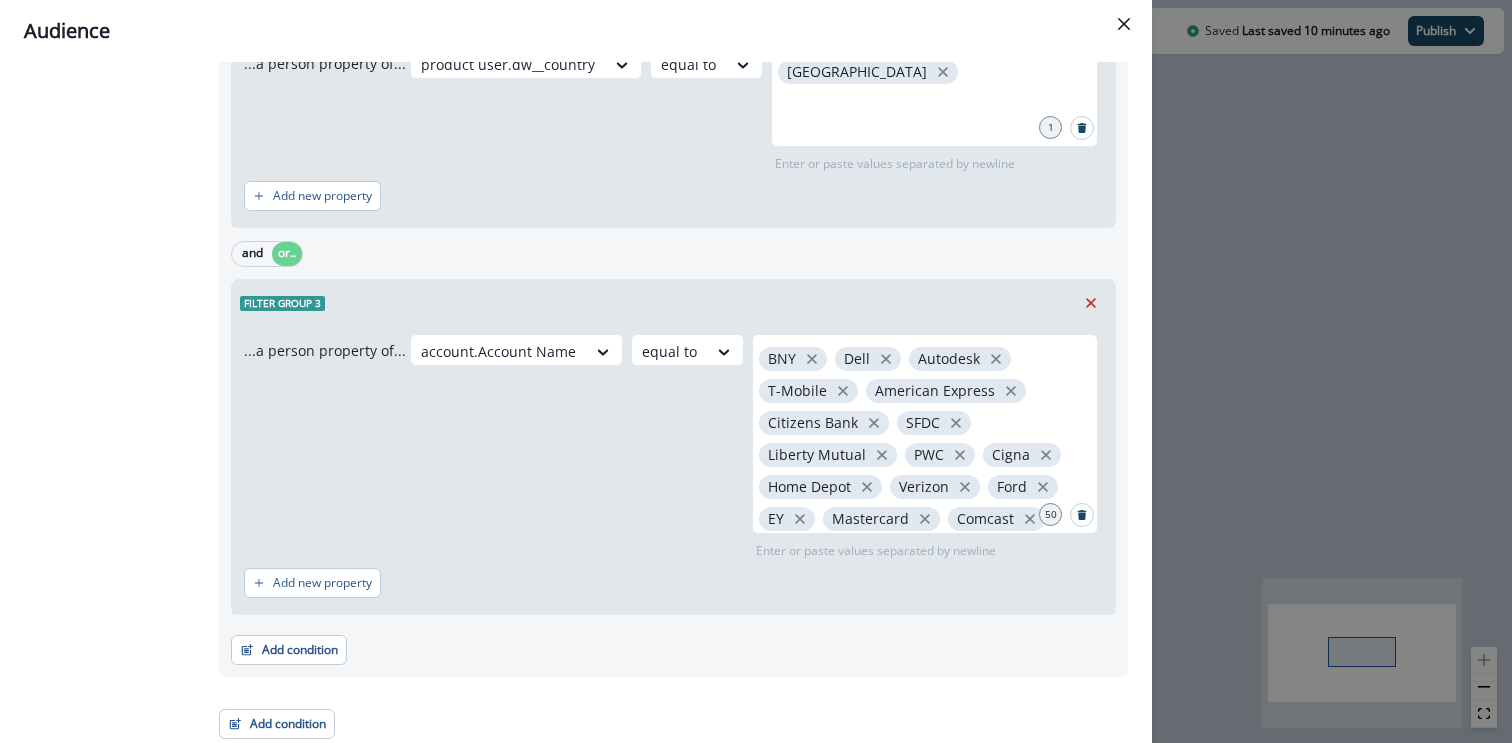 scroll, scrollTop: 606, scrollLeft: 0, axis: vertical 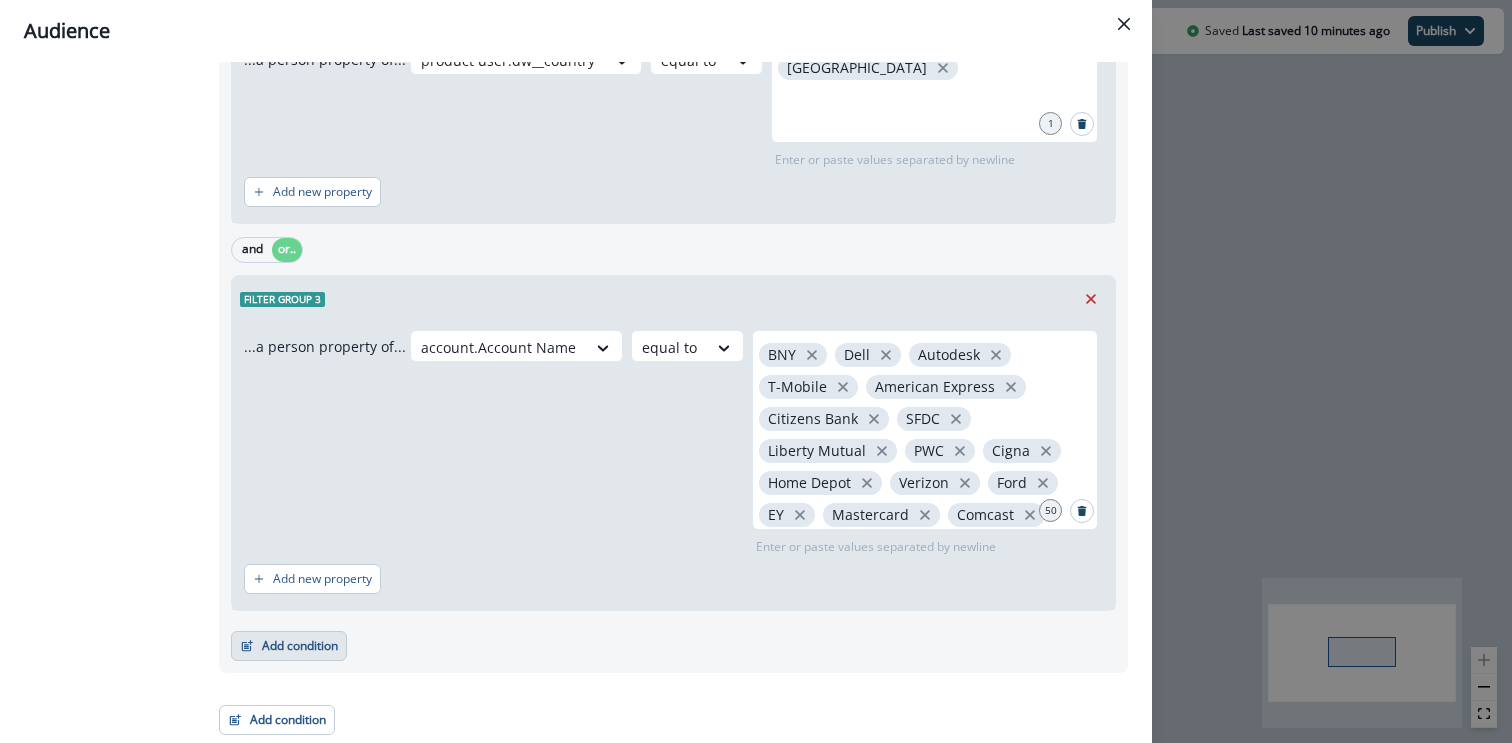 click on "Add condition" at bounding box center (289, 646) 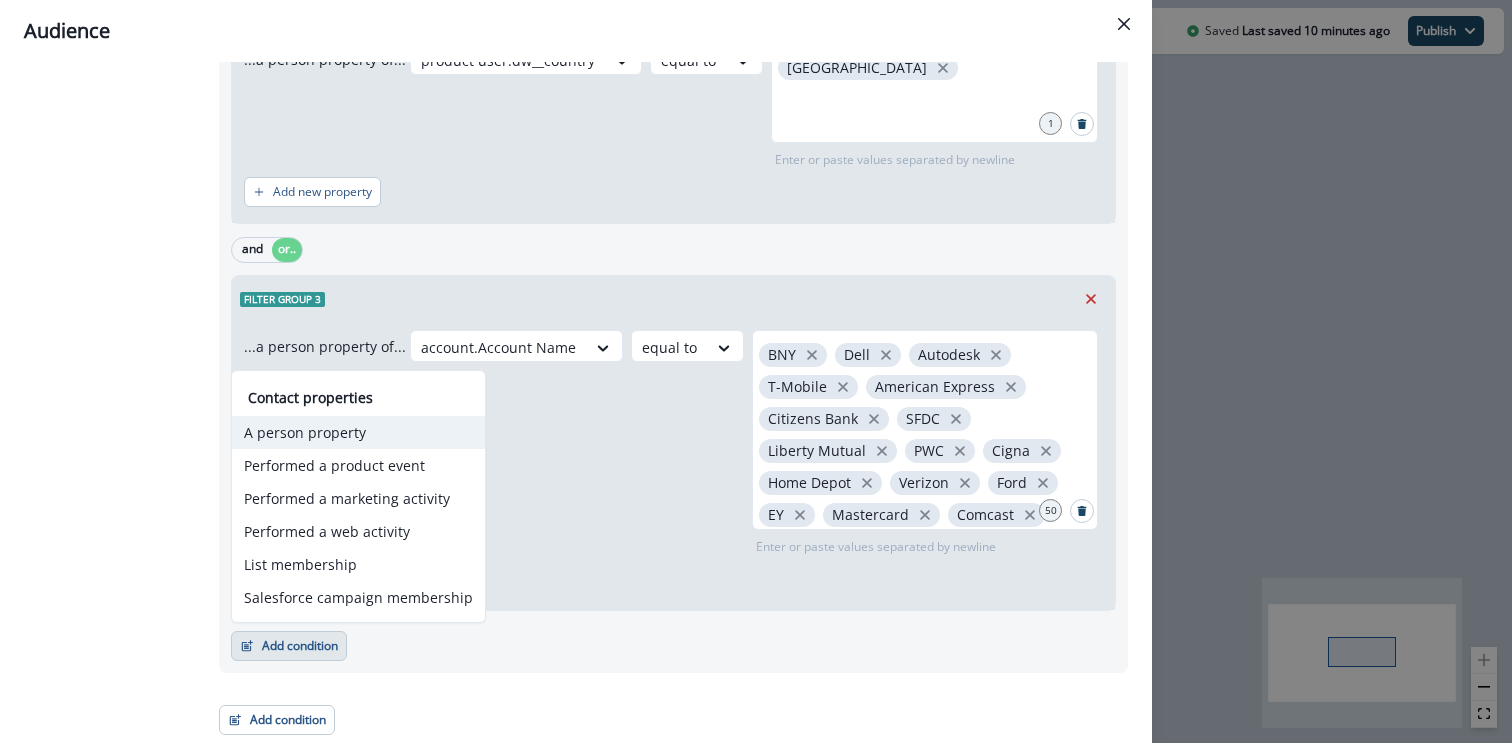click on "A person property" at bounding box center (358, 432) 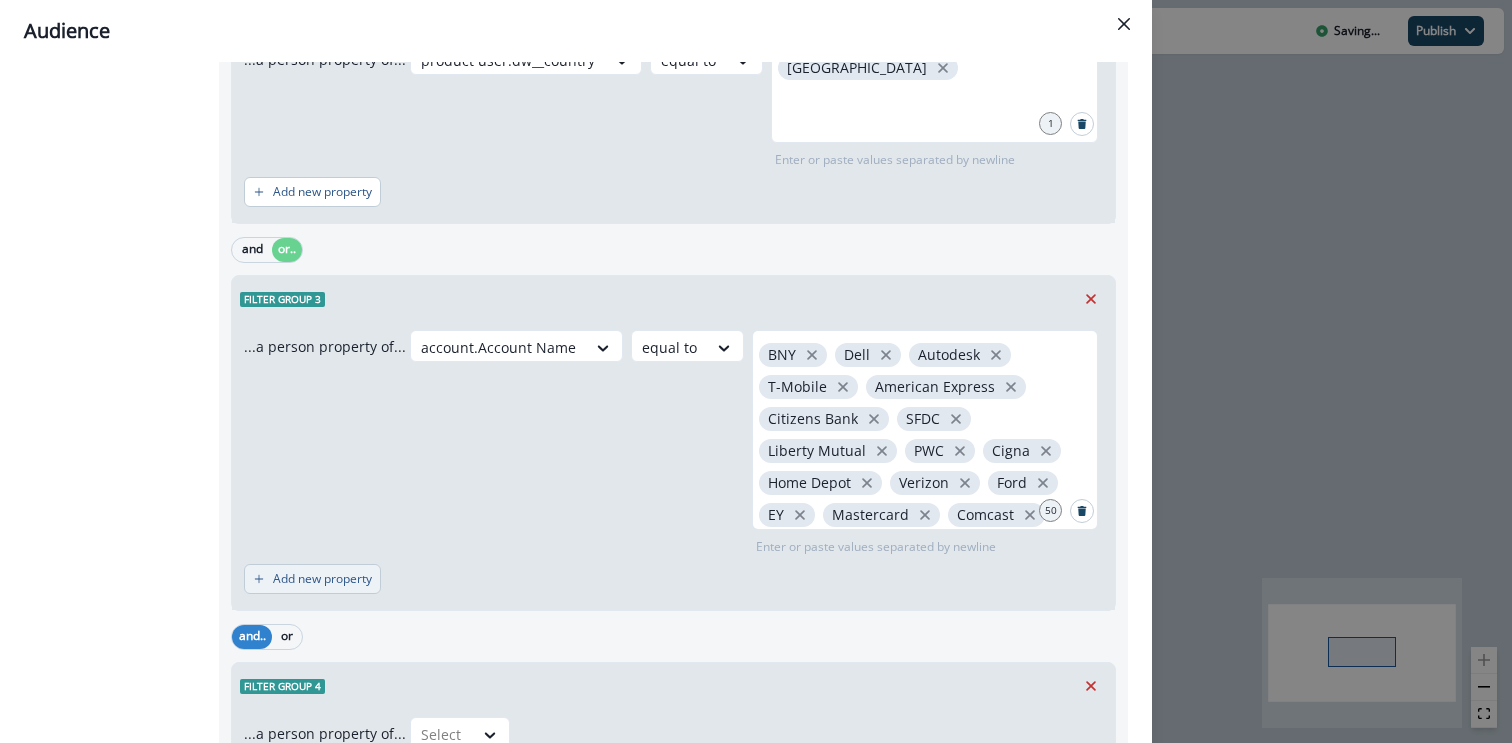 scroll, scrollTop: 754, scrollLeft: 0, axis: vertical 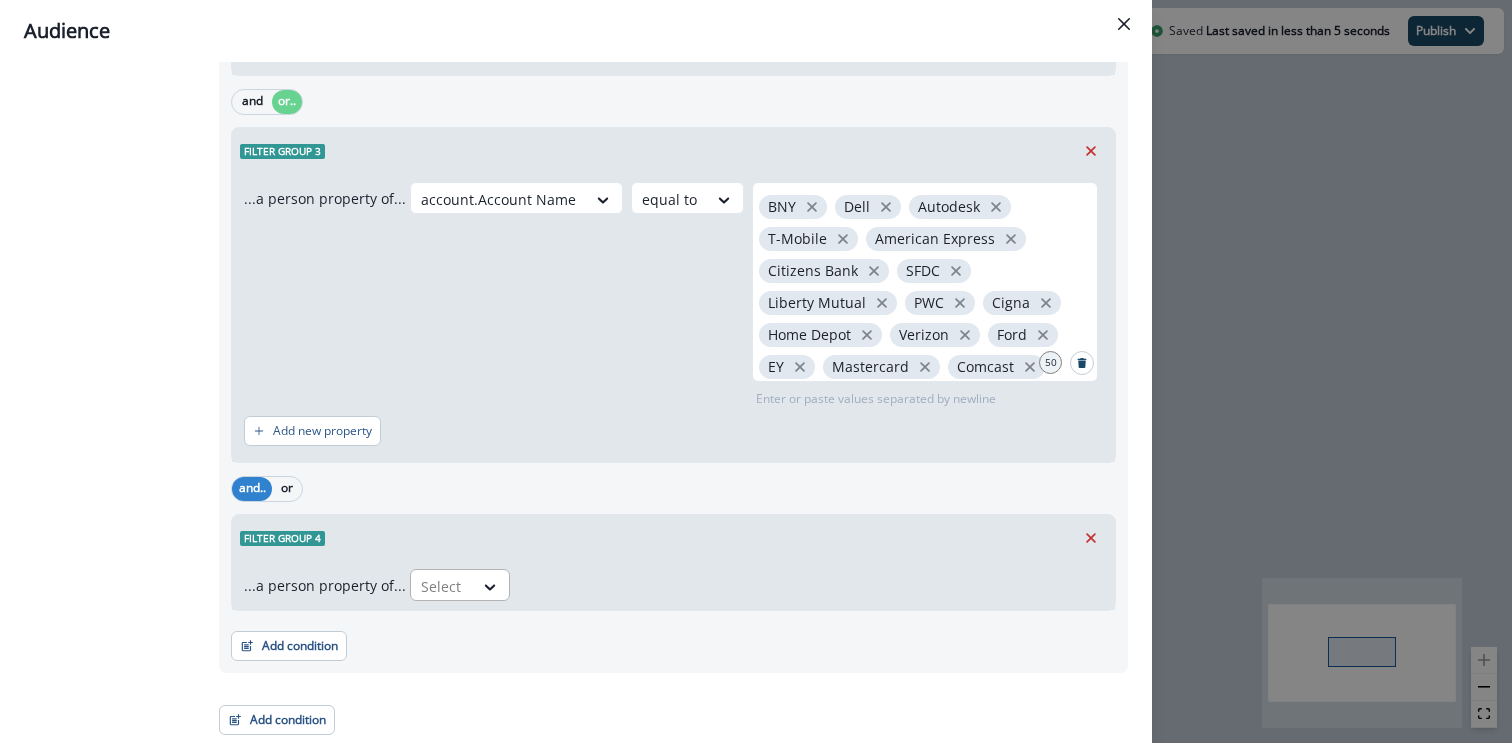 click at bounding box center [442, 586] 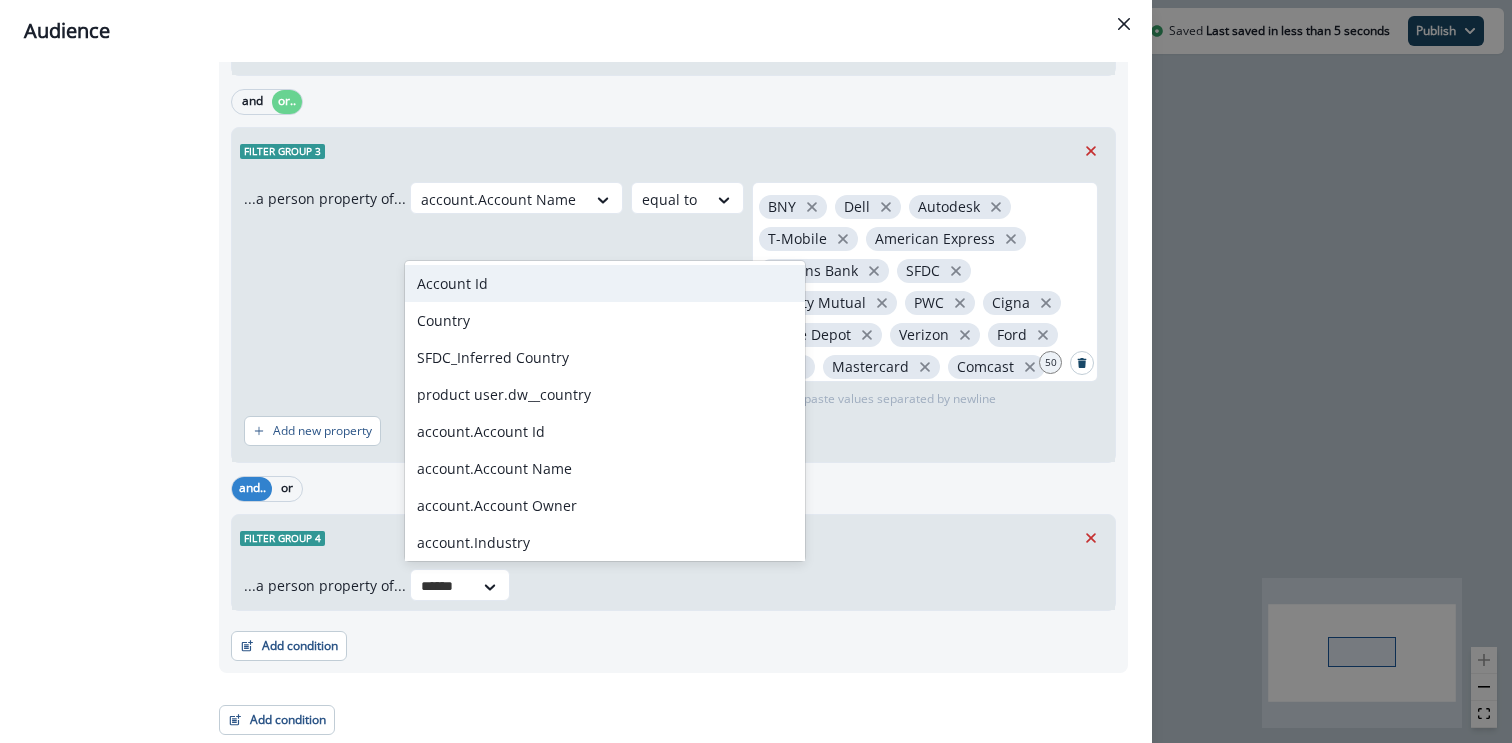 type on "*******" 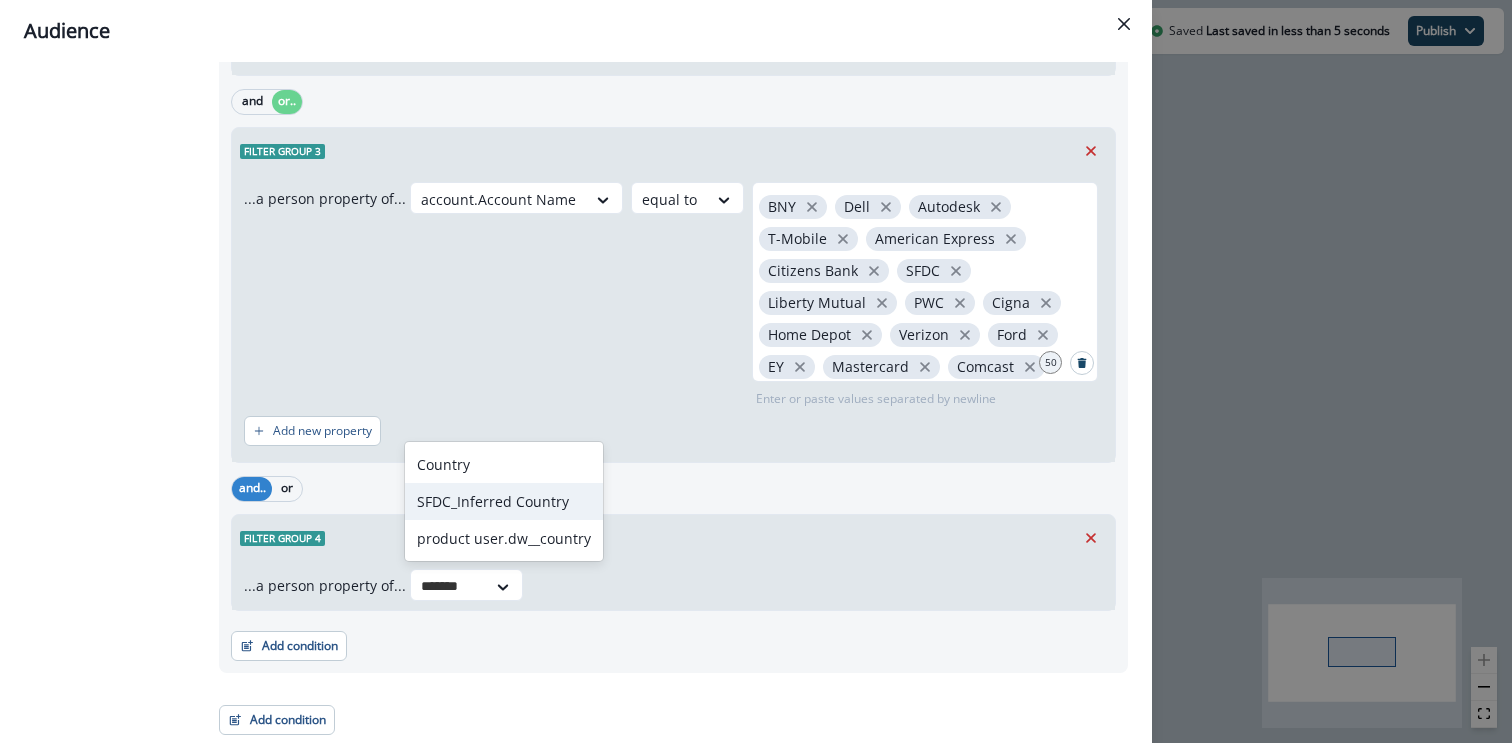type 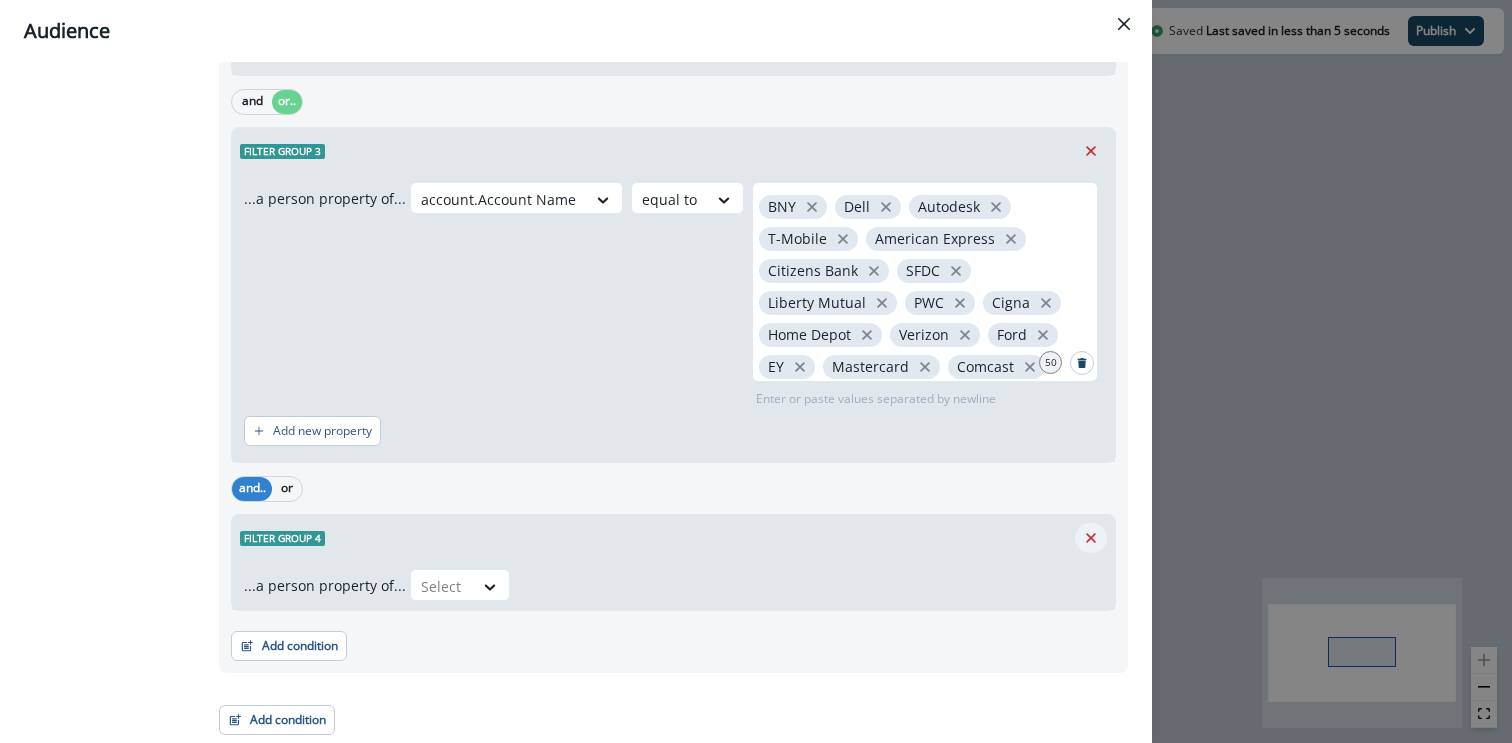 click 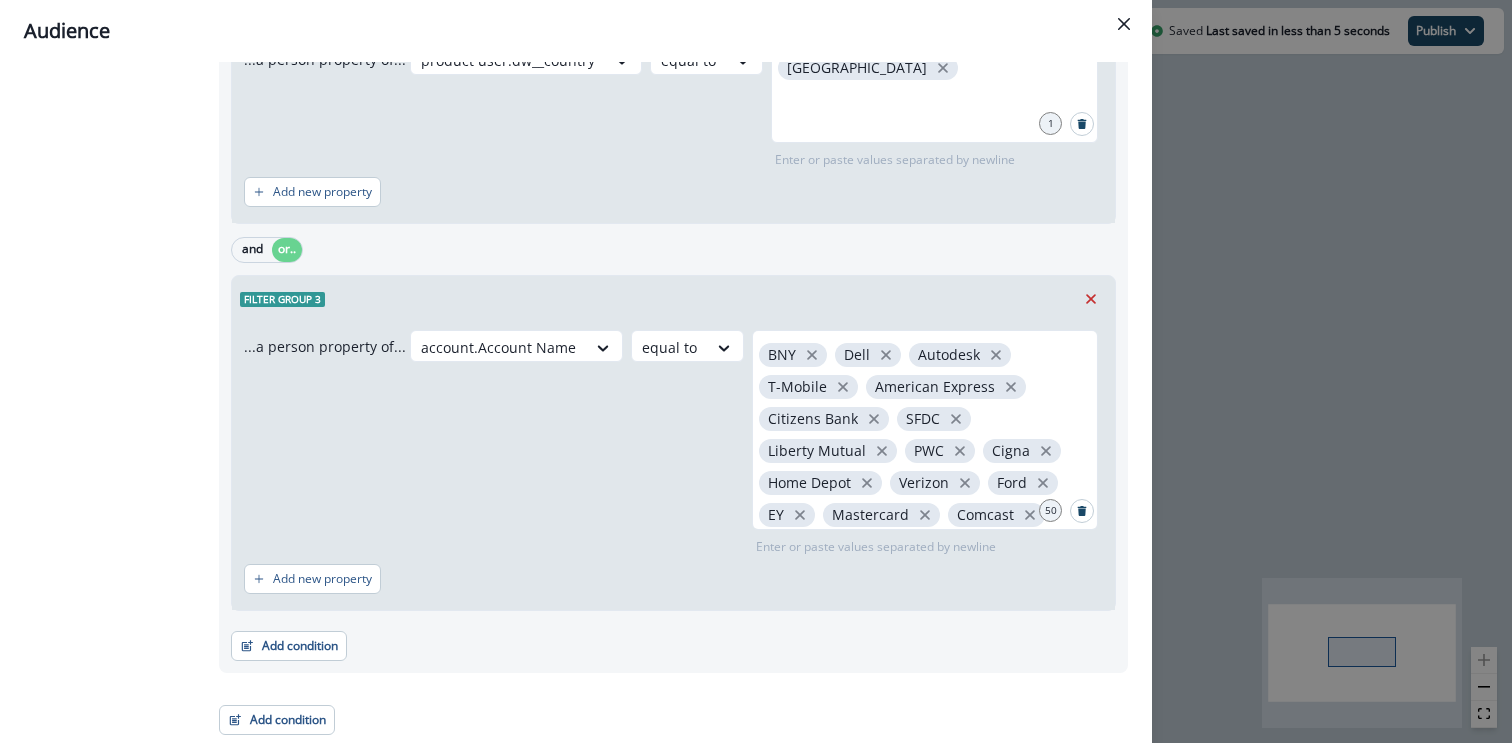 scroll, scrollTop: 606, scrollLeft: 0, axis: vertical 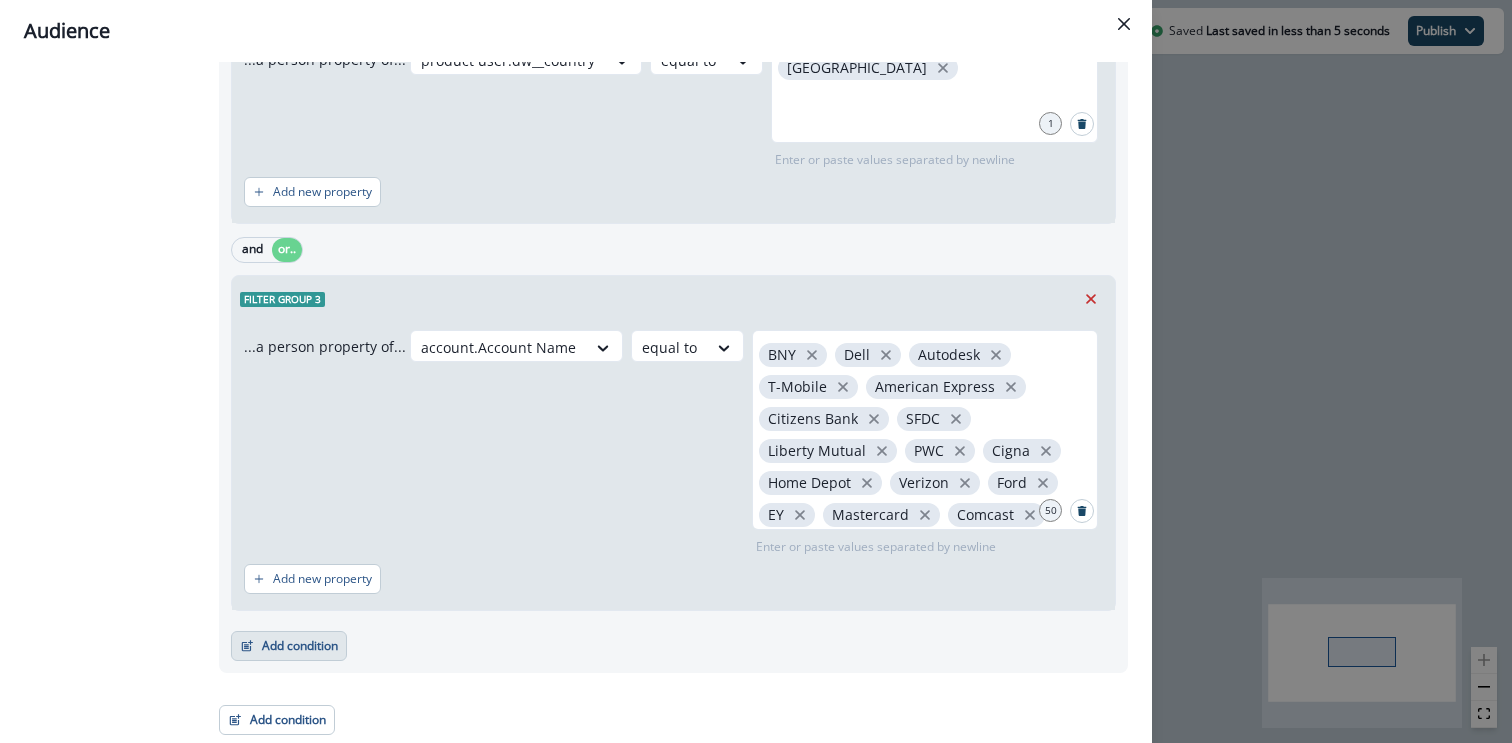 click on "Add condition" at bounding box center [289, 646] 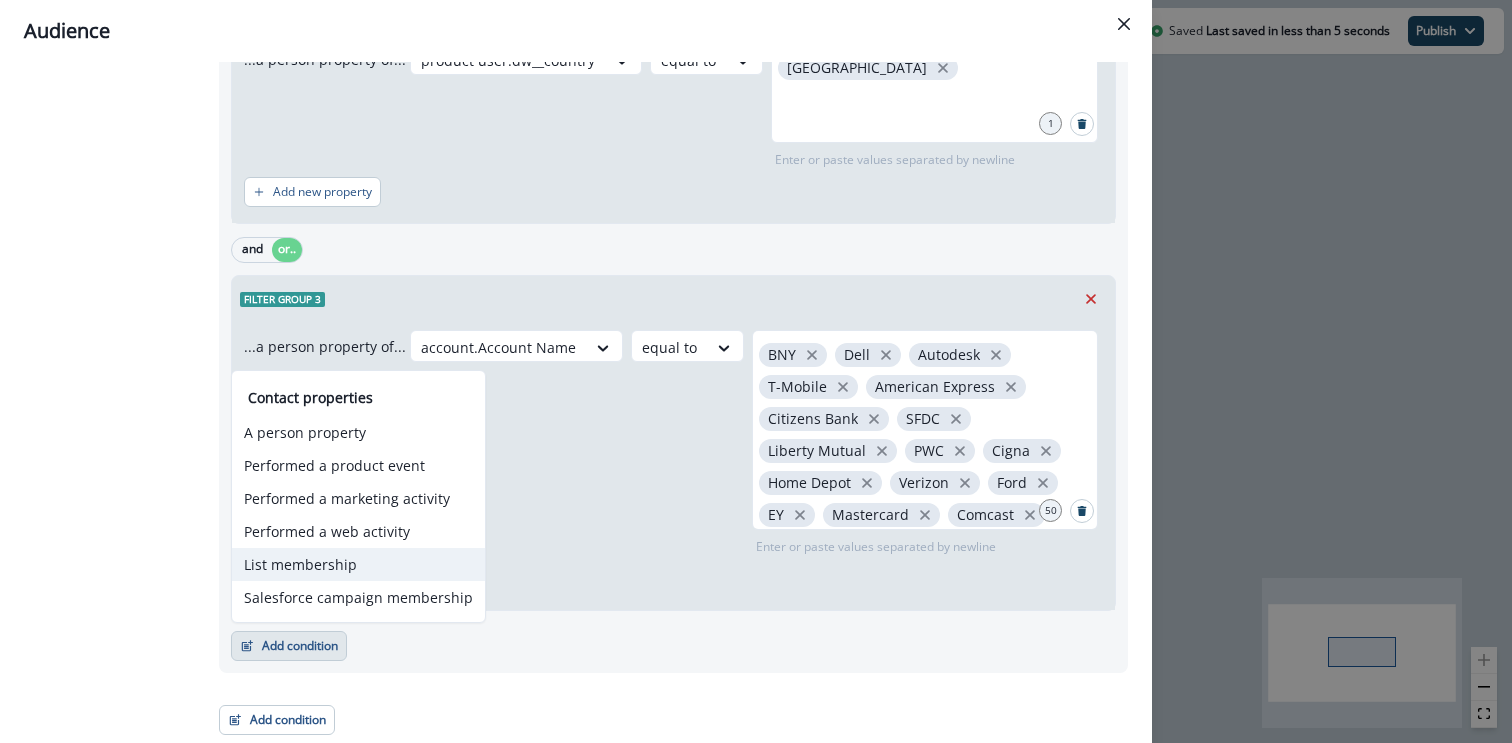 click on "List membership" at bounding box center (358, 564) 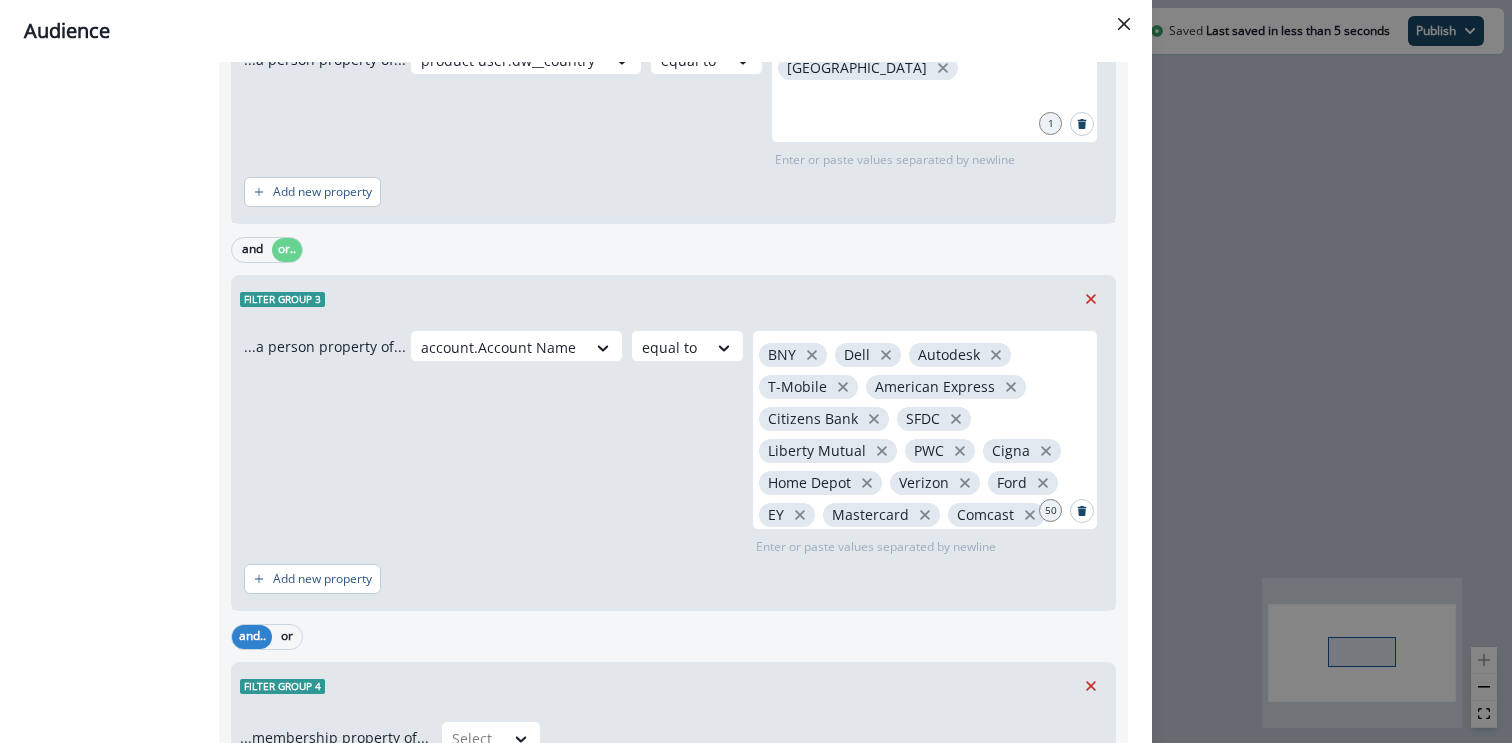 scroll, scrollTop: 761, scrollLeft: 0, axis: vertical 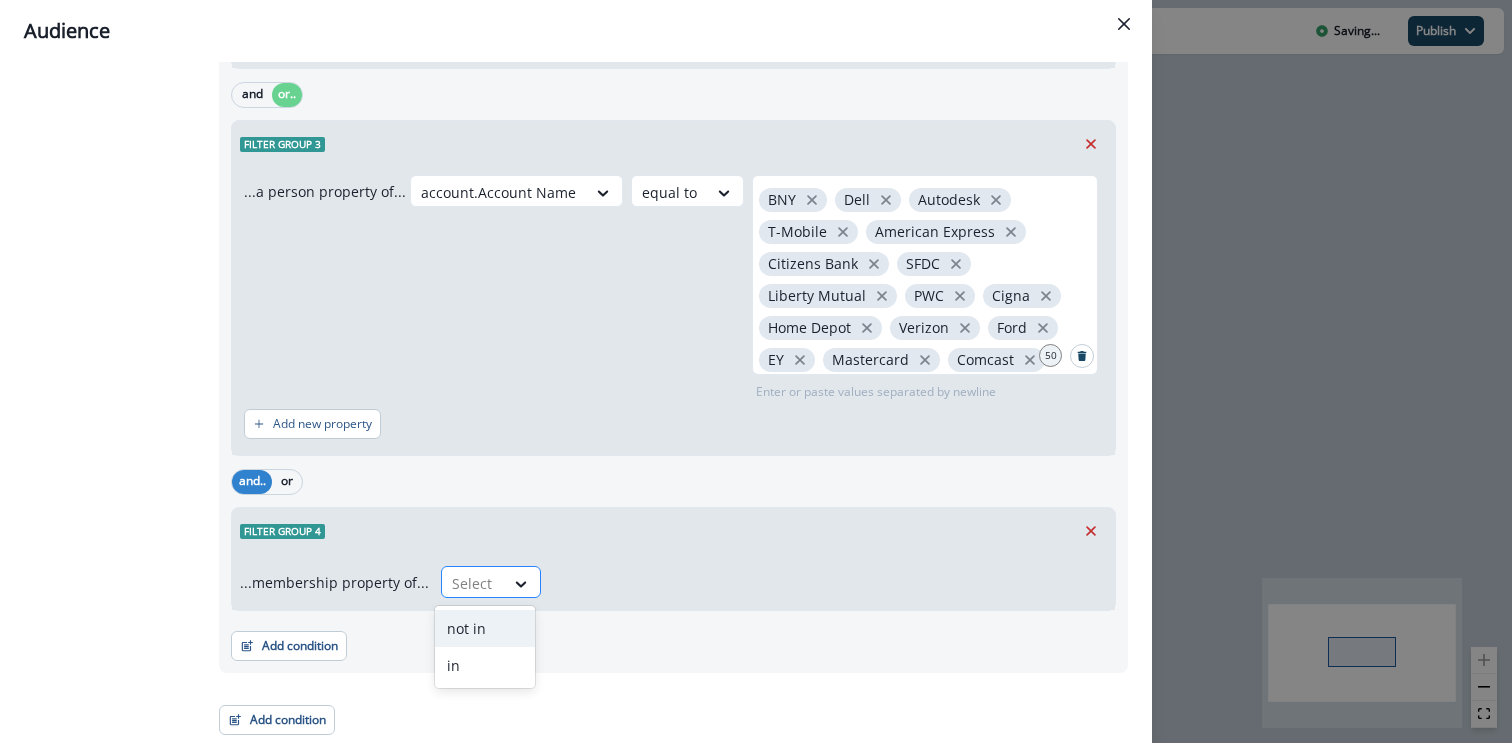 click at bounding box center [473, 583] 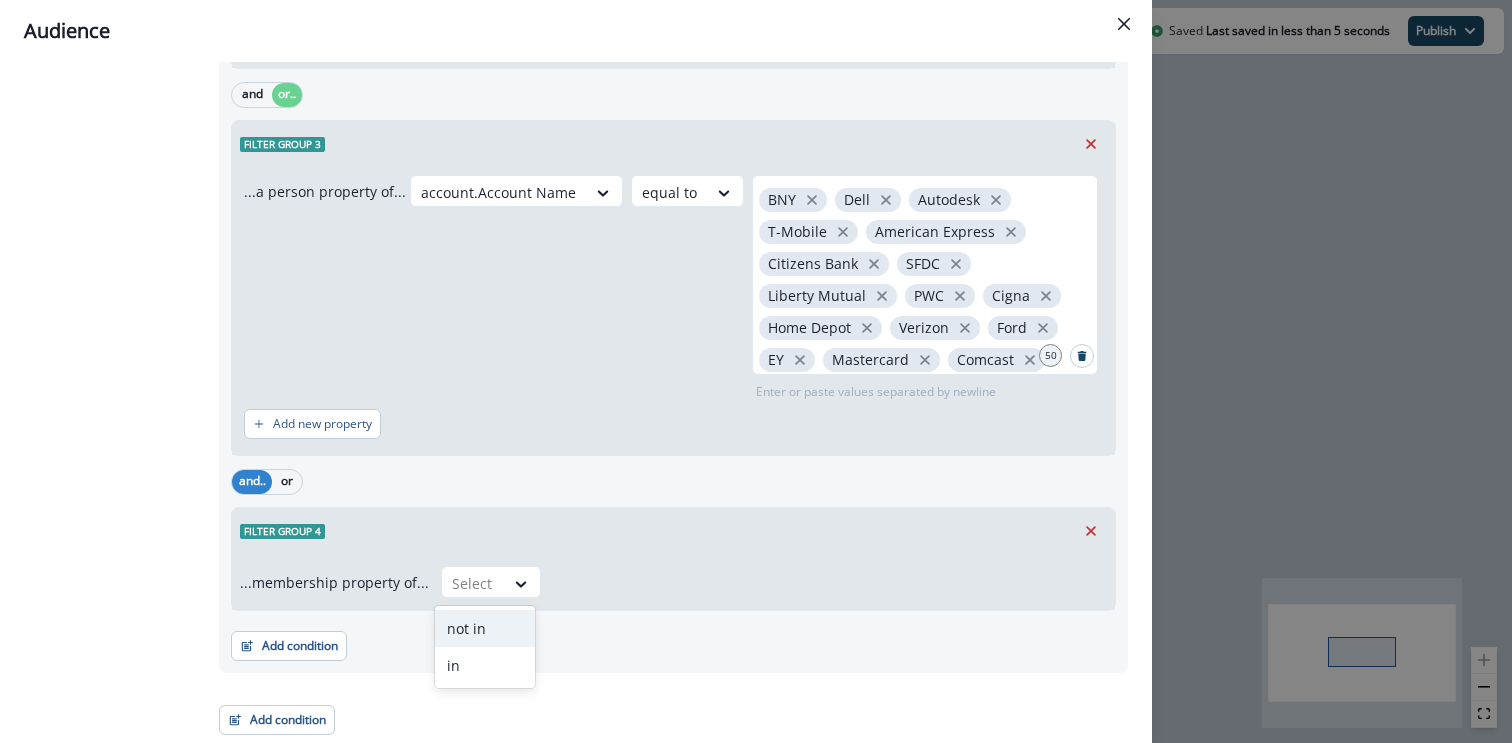 click on "not in" at bounding box center [485, 628] 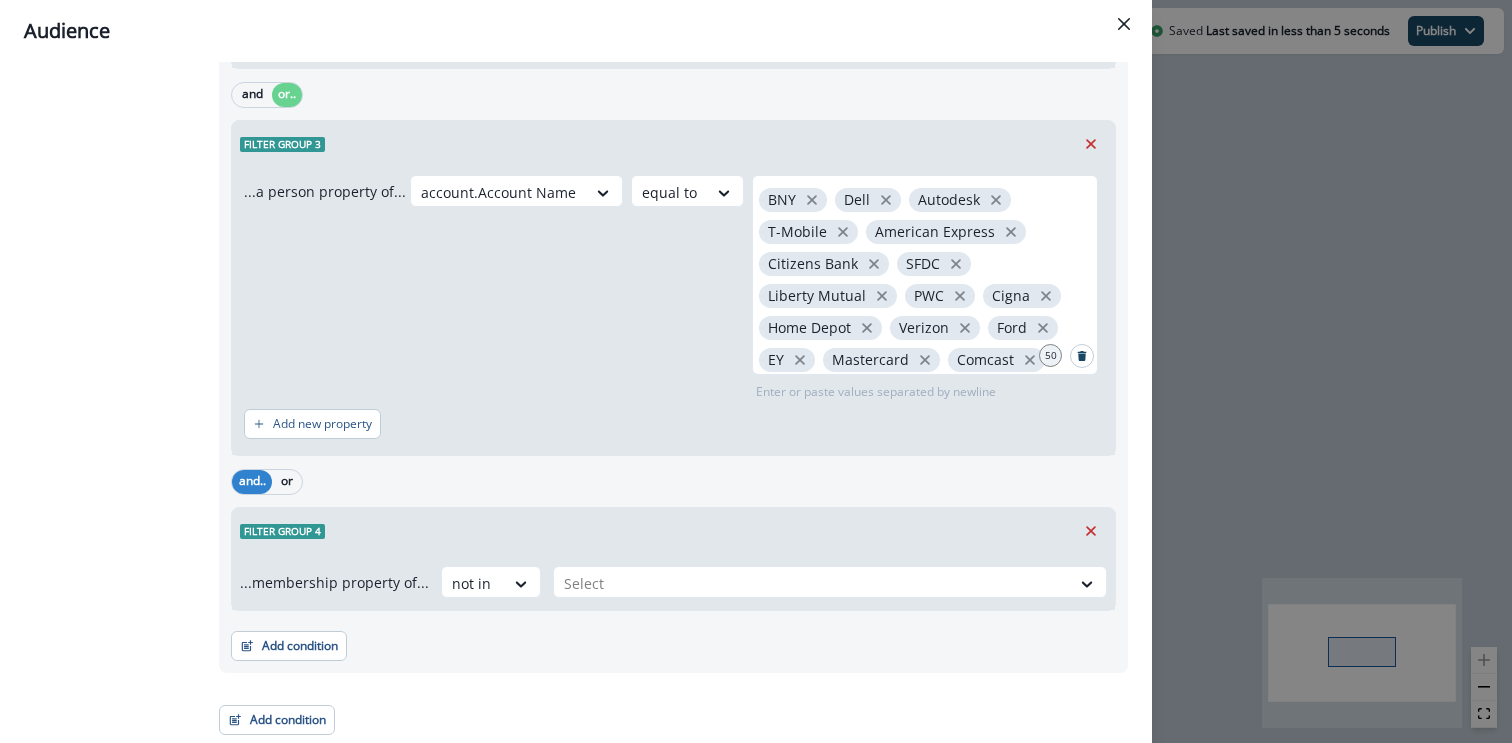 click on "...membership property of... option not in, selected. not in Select" at bounding box center (673, 582) 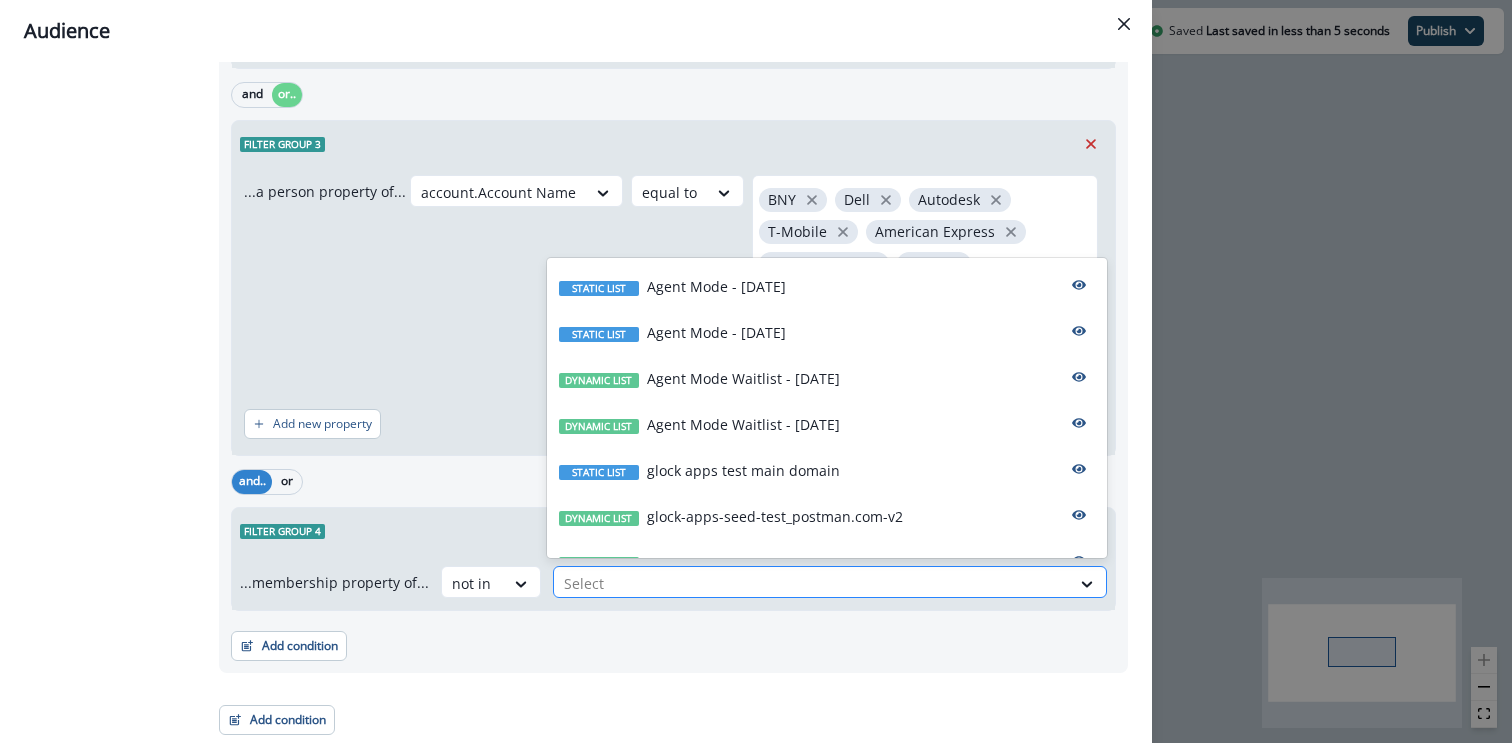 click at bounding box center [812, 583] 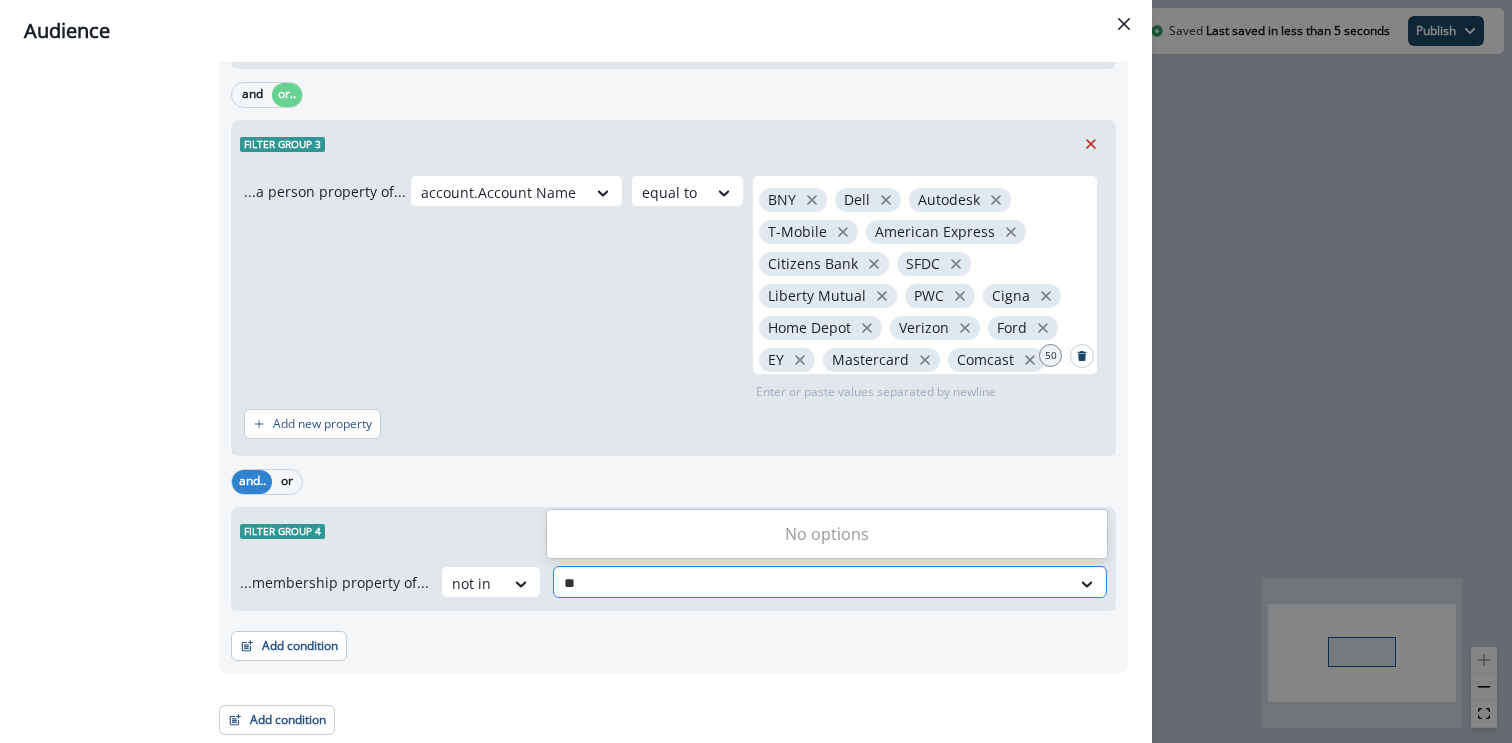 type on "***" 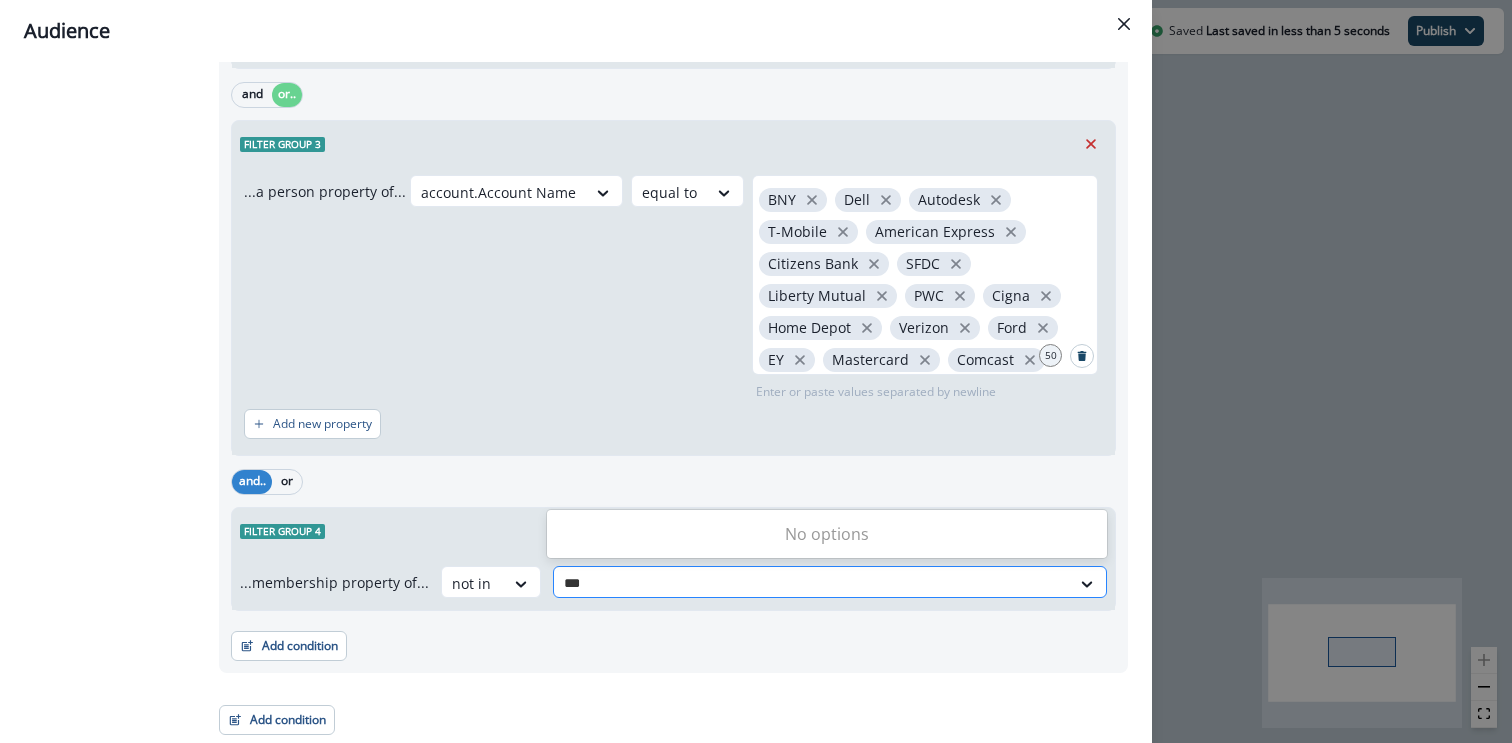 type 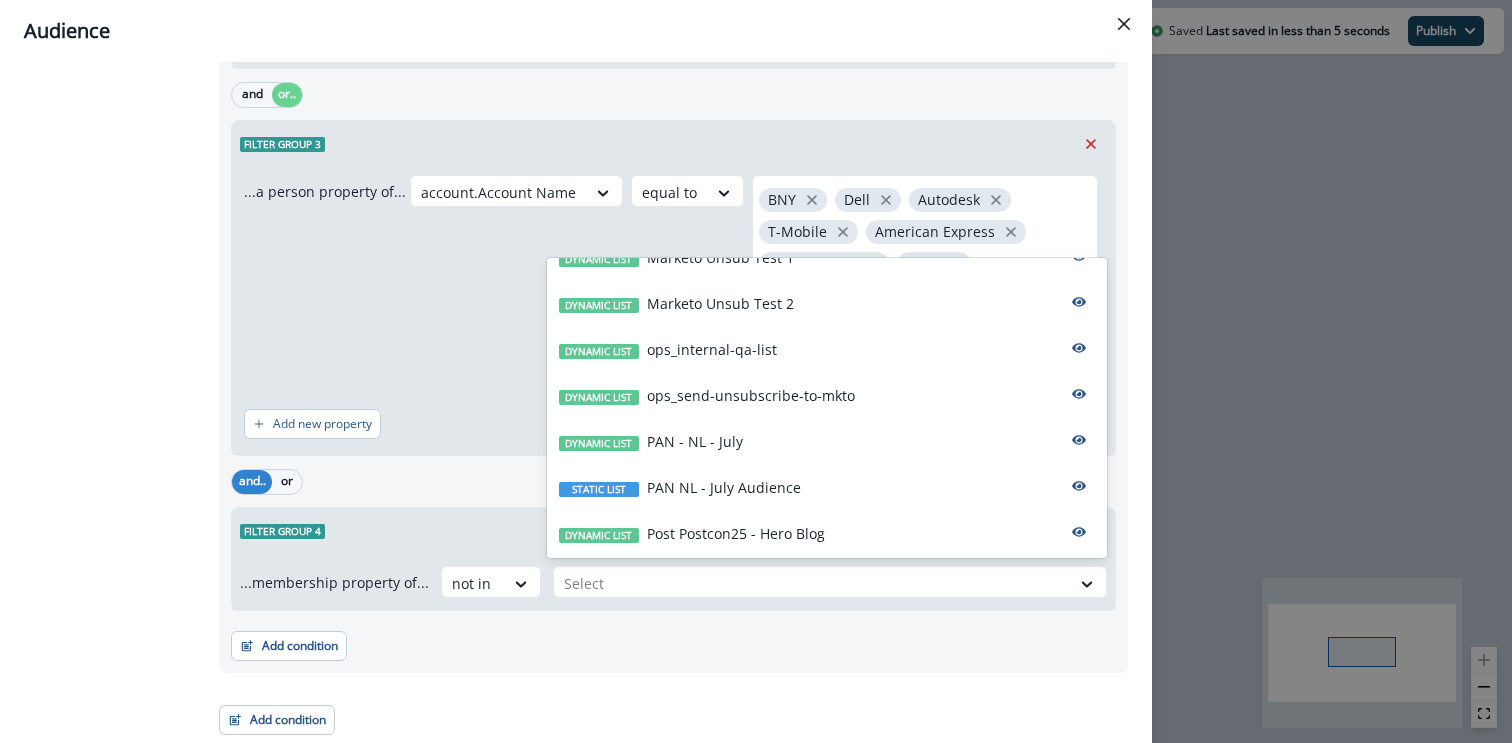 scroll, scrollTop: 378, scrollLeft: 0, axis: vertical 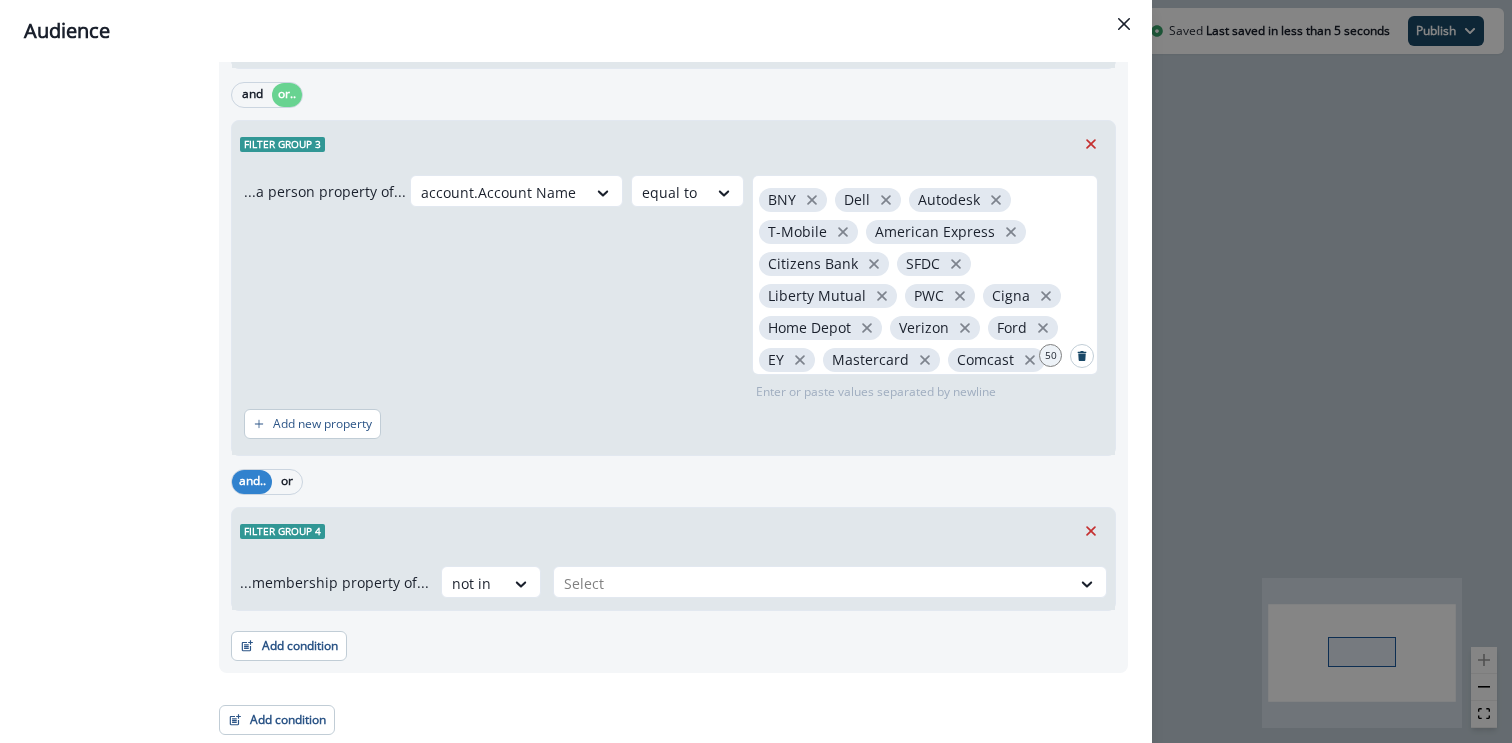 click on "account.Account Name equal to BNY Dell Autodesk T-Mobile American Express Citizens Bank SFDC Liberty Mutual PWC Cigna Home Depot Verizon Ford EY Mastercard Comcast Travelers Disney BlackRock ADP Bank of Montreal (BMO) Manulife RBC TD Bank JPMC  CITI USAA Deloitte Lockheed Martin Moody's NatWest  Amazon Microsoft Cognizant Zoom Freshworks Zendesk Workday Linkedin Bank of America HPE Expedia Koch Experian Pfizer Fox Costco Southwest Oracle Global Payments 50 Enter or paste values separated by newline" at bounding box center [756, 288] 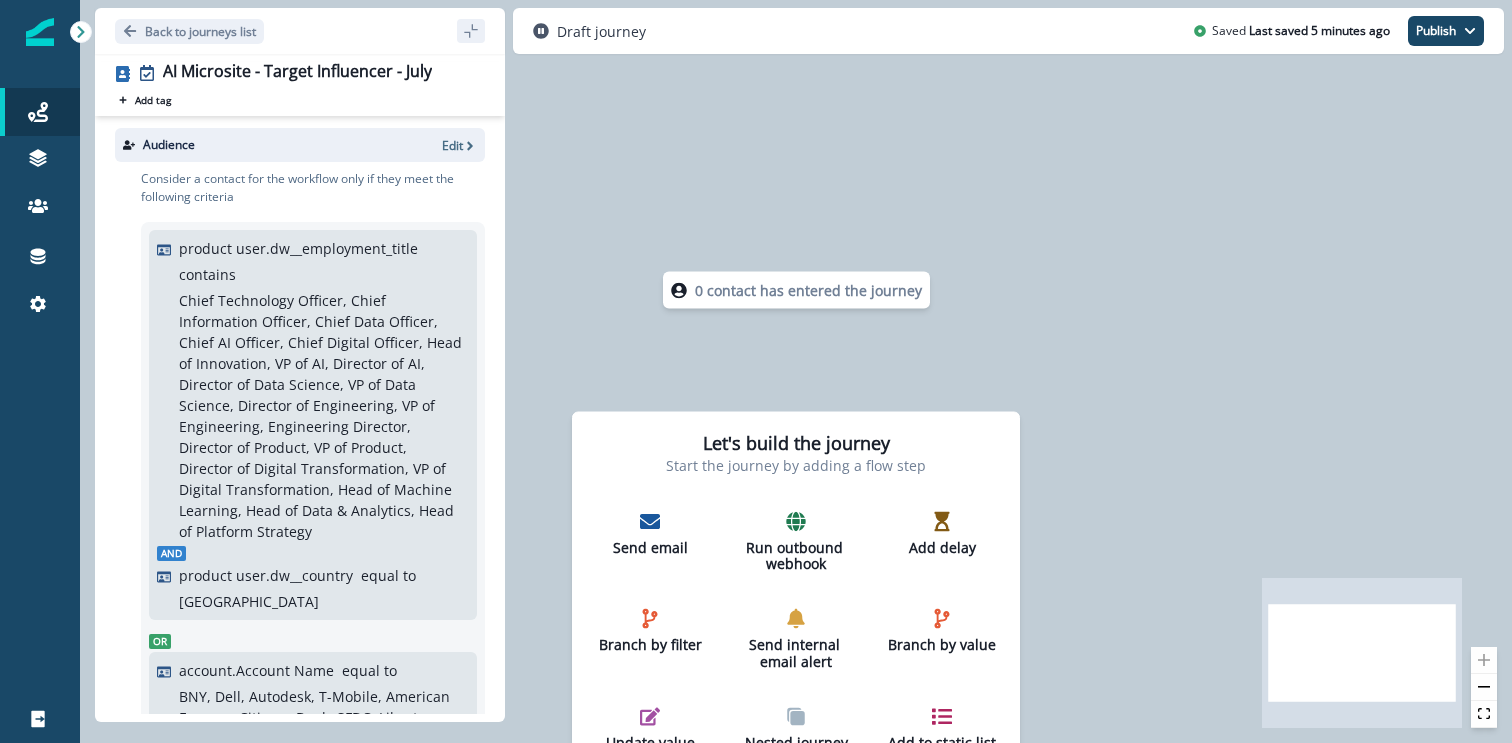scroll, scrollTop: 0, scrollLeft: 0, axis: both 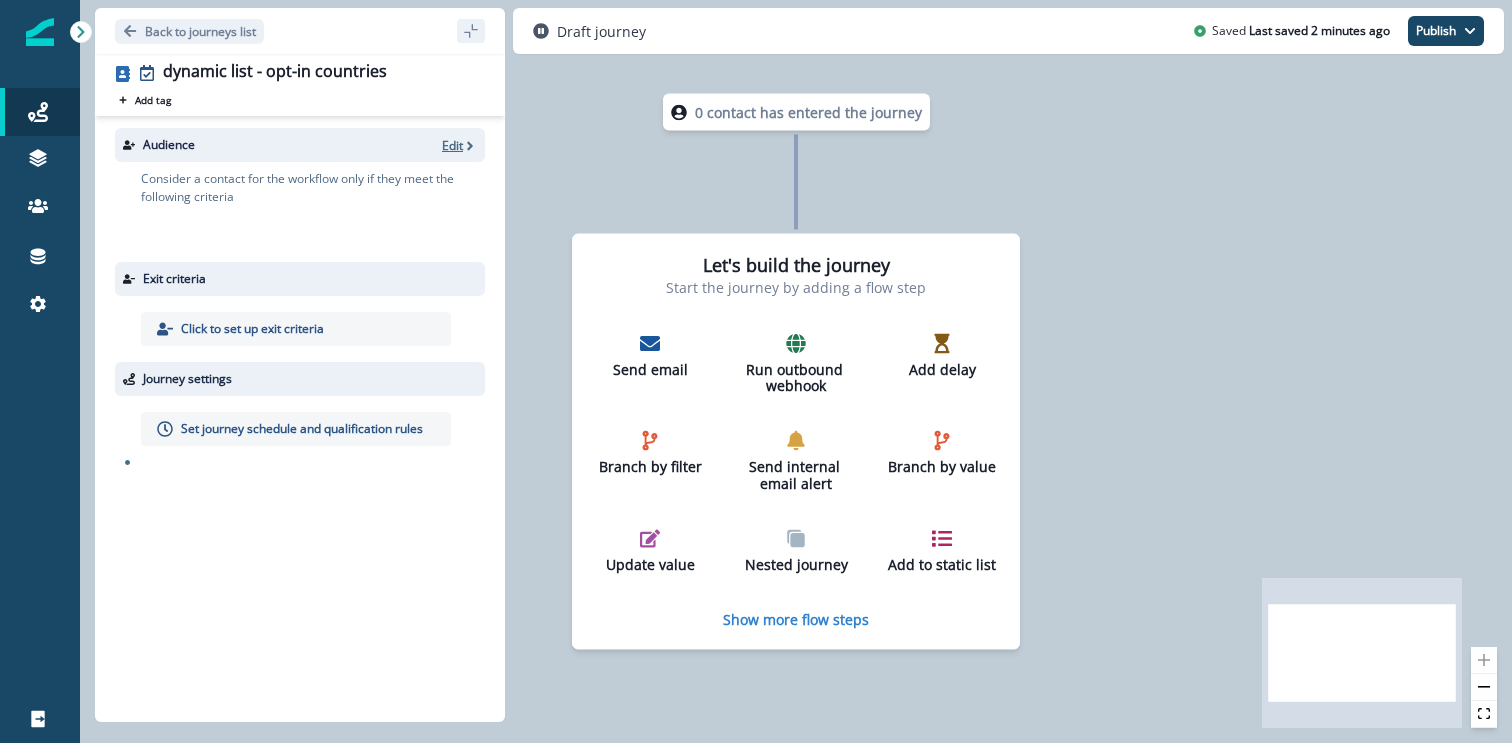 click on "Edit" at bounding box center [452, 145] 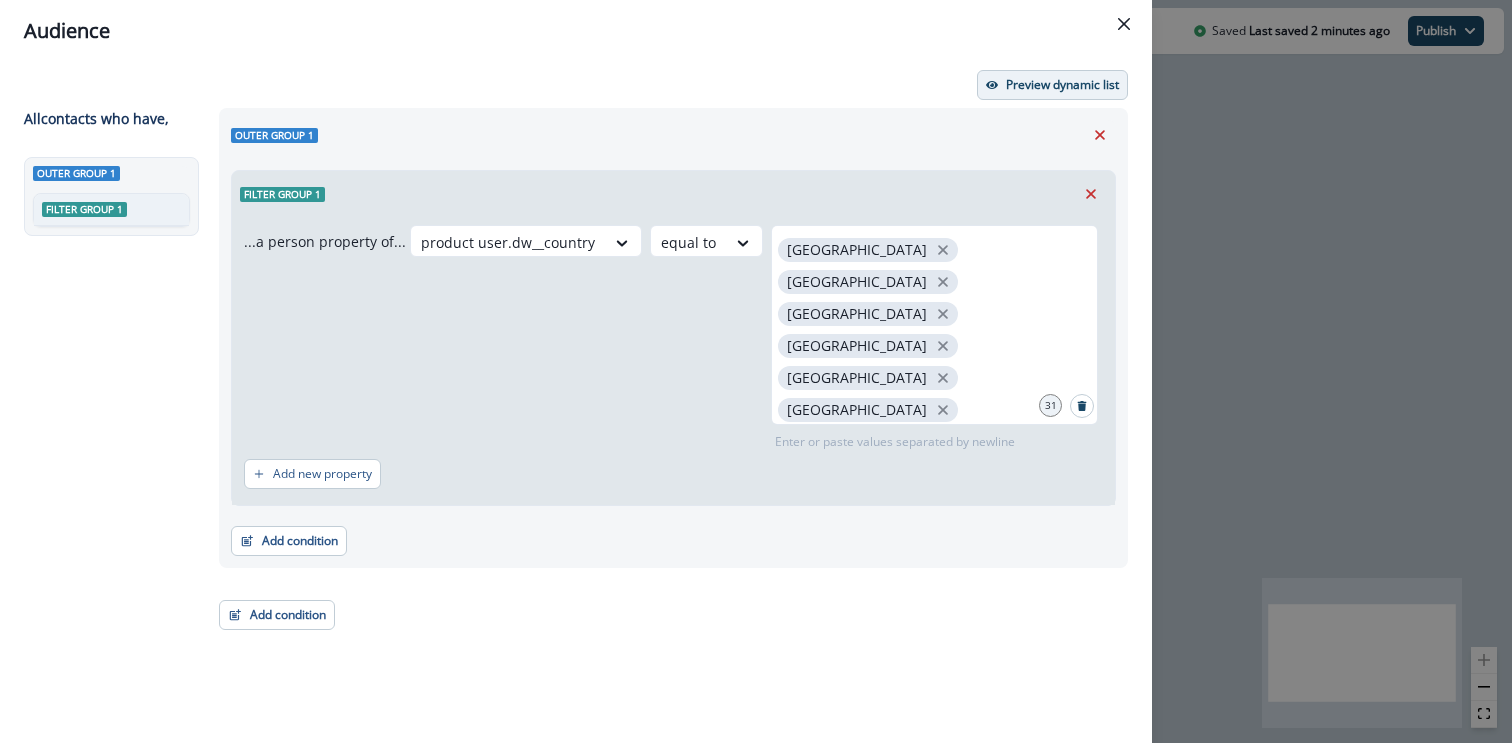 click on "Preview dynamic list" at bounding box center [1052, 85] 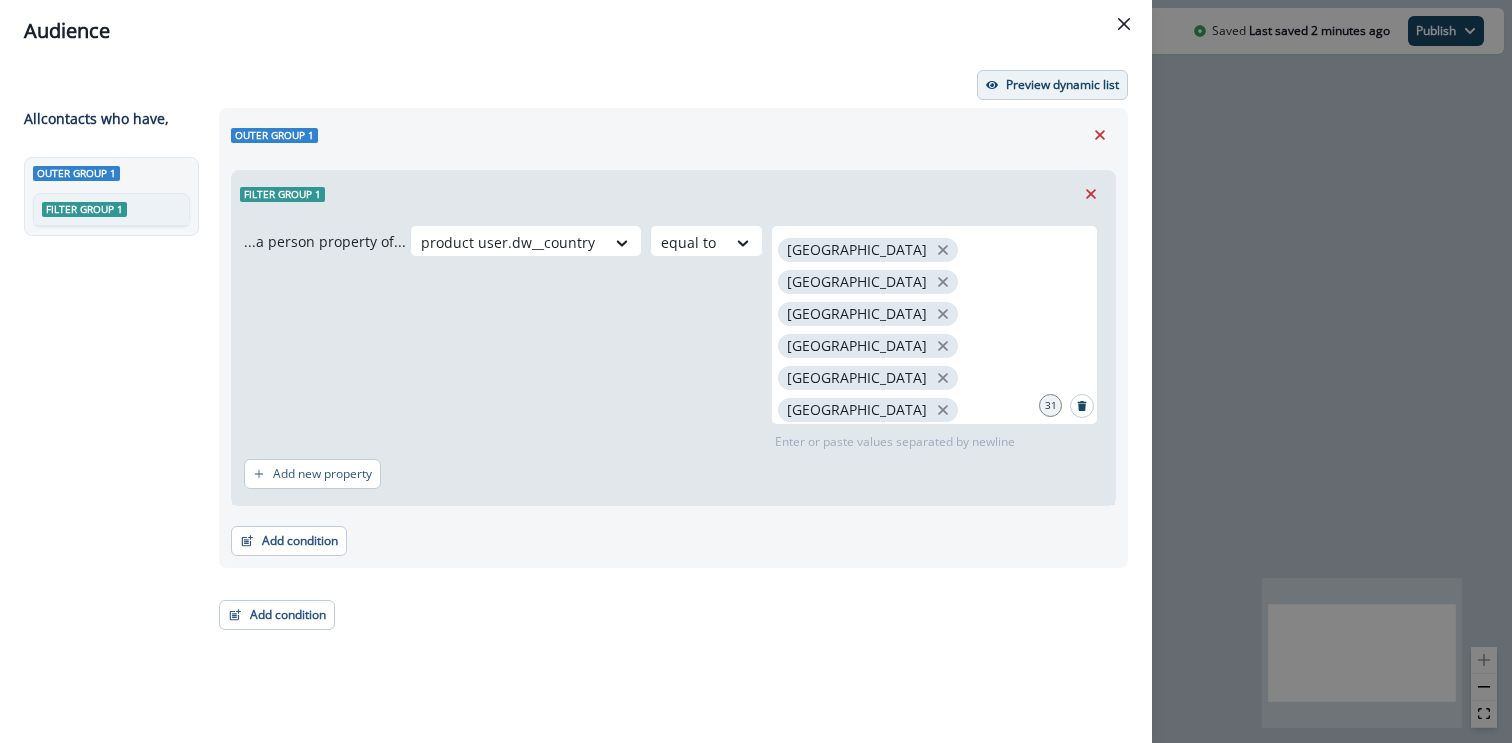 click on "Preview dynamic list" at bounding box center [1052, 85] 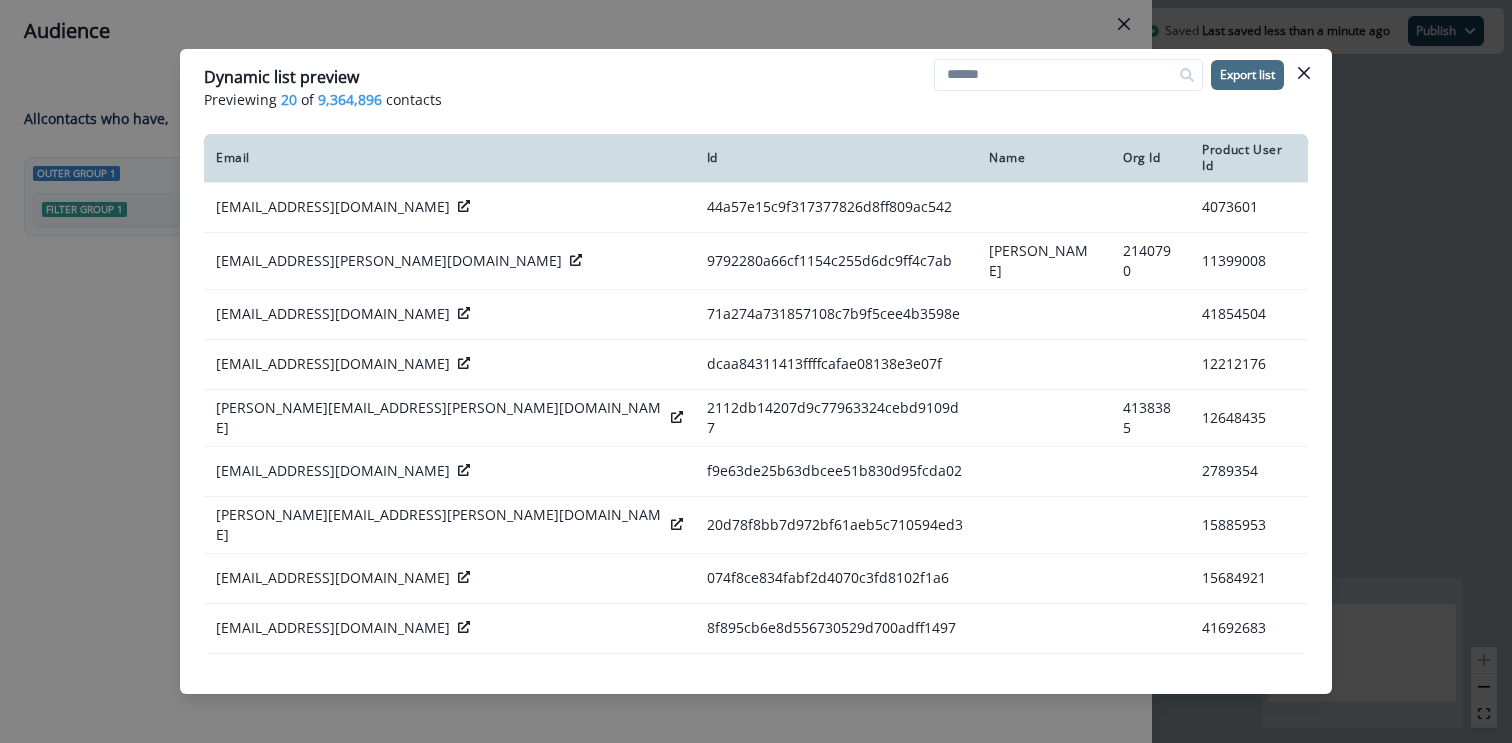 click on "Export list" at bounding box center [1247, 75] 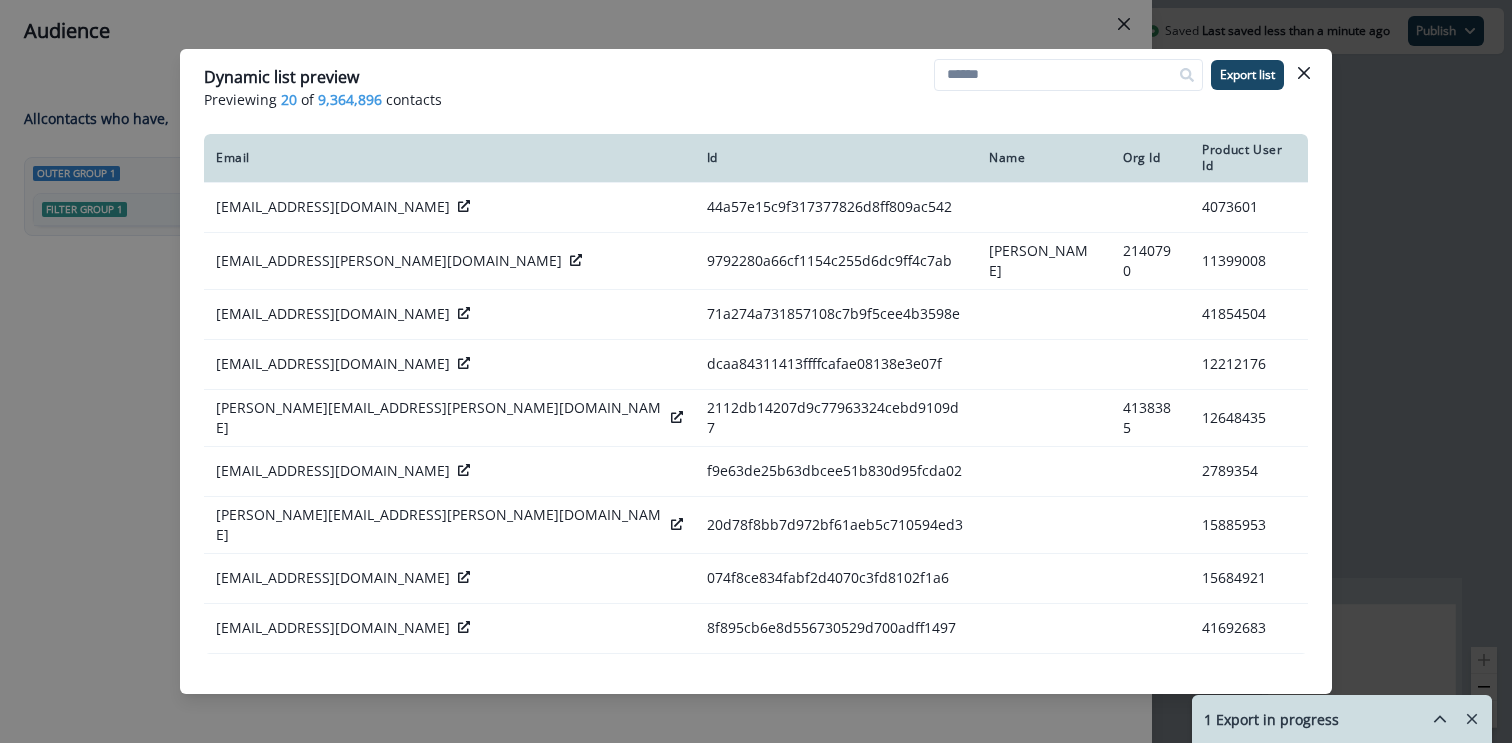 click 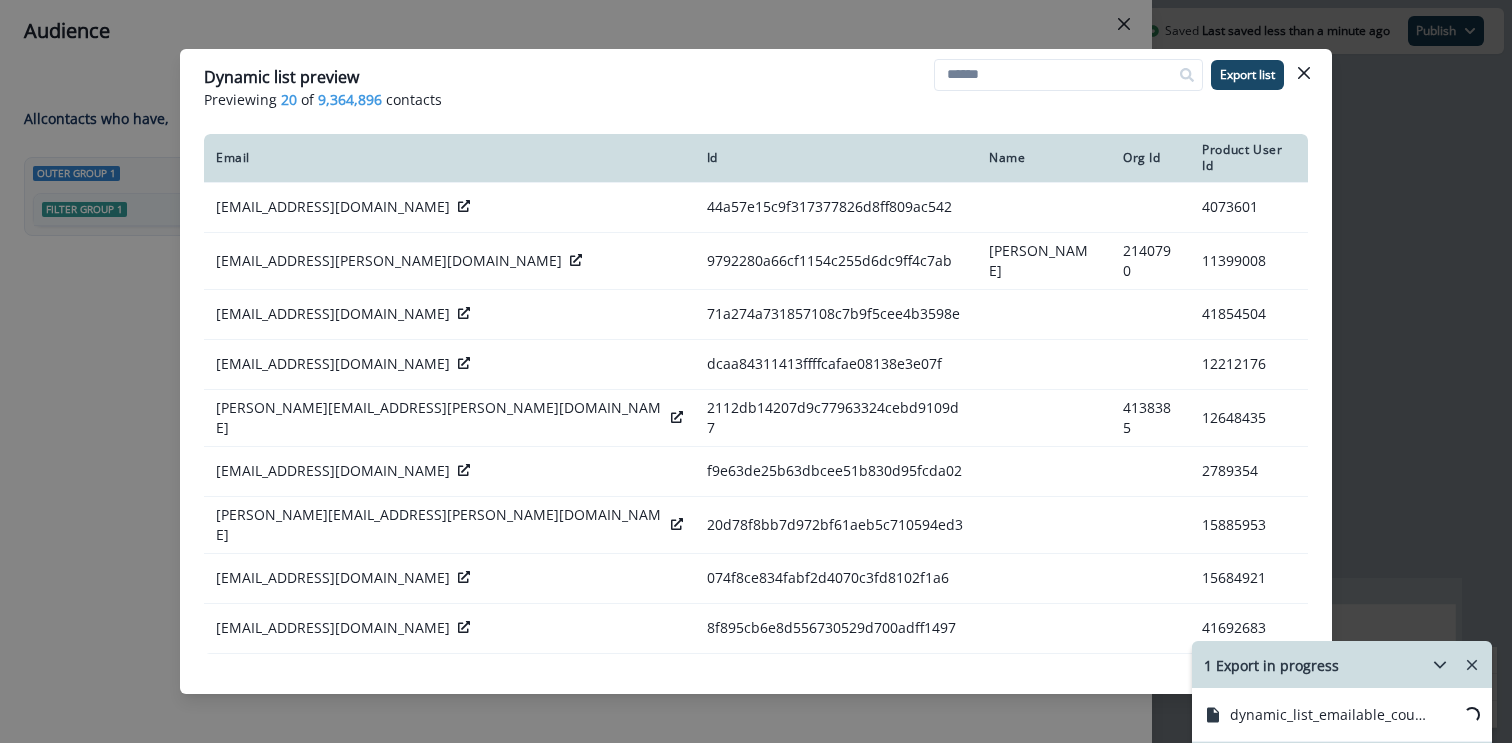 click on "Loading..." at bounding box center [1471, 714] 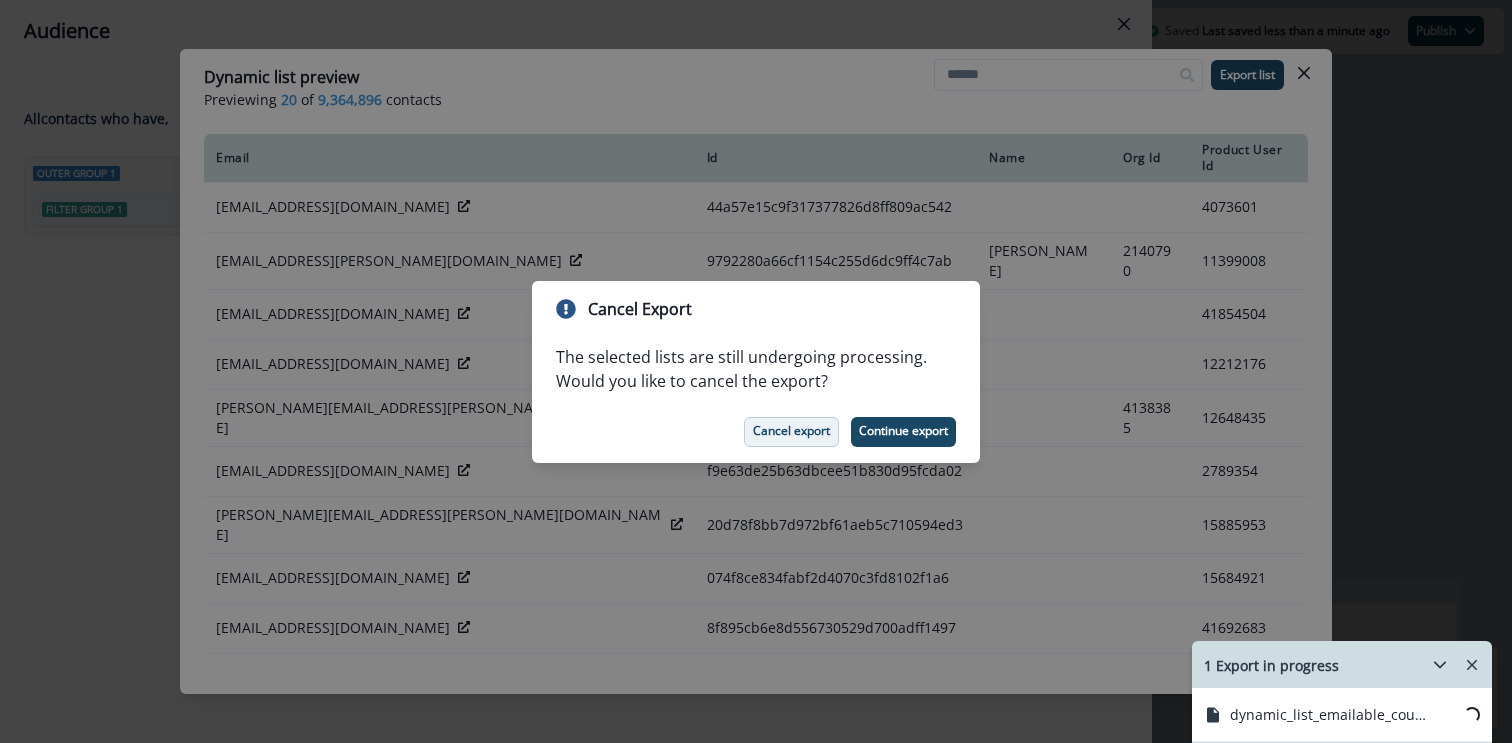 click on "Cancel export" at bounding box center [791, 431] 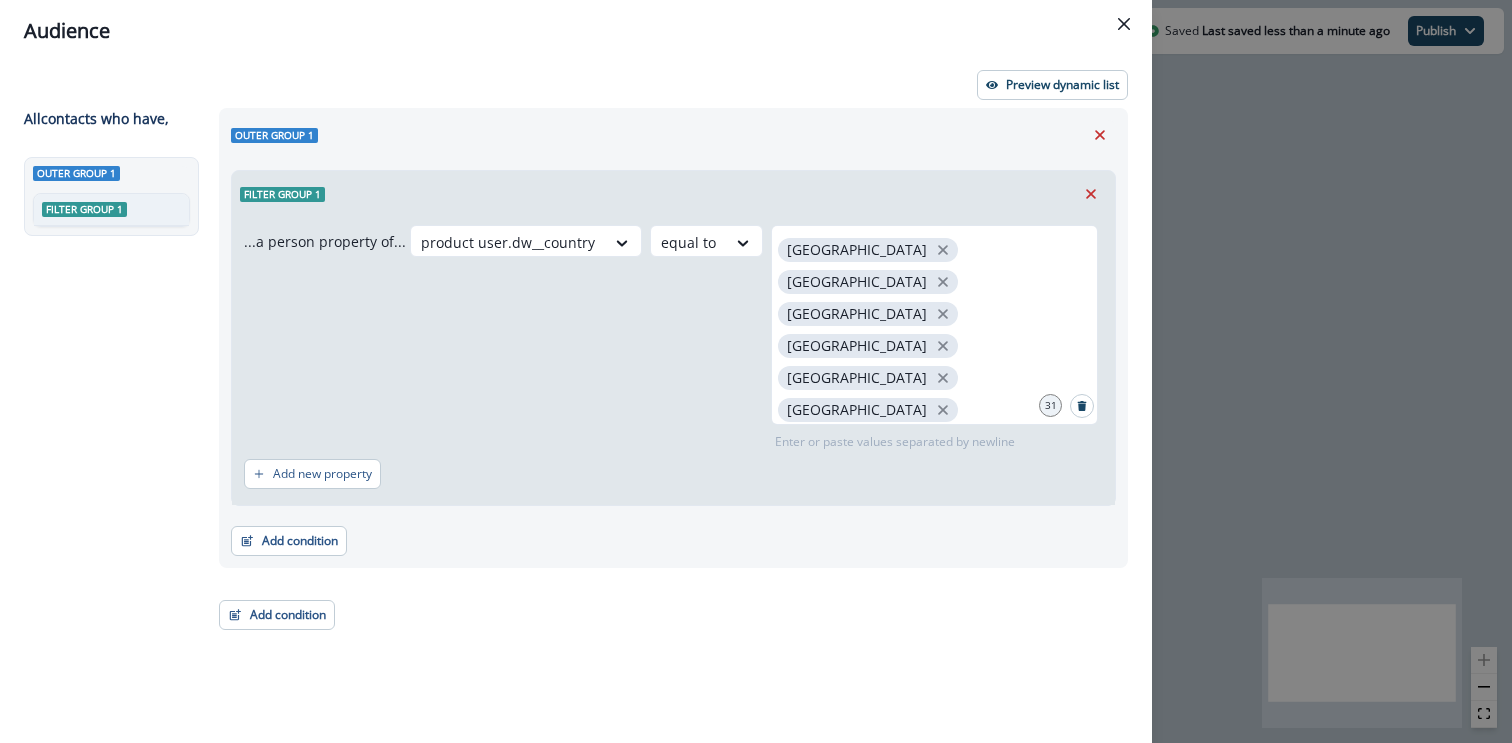 type 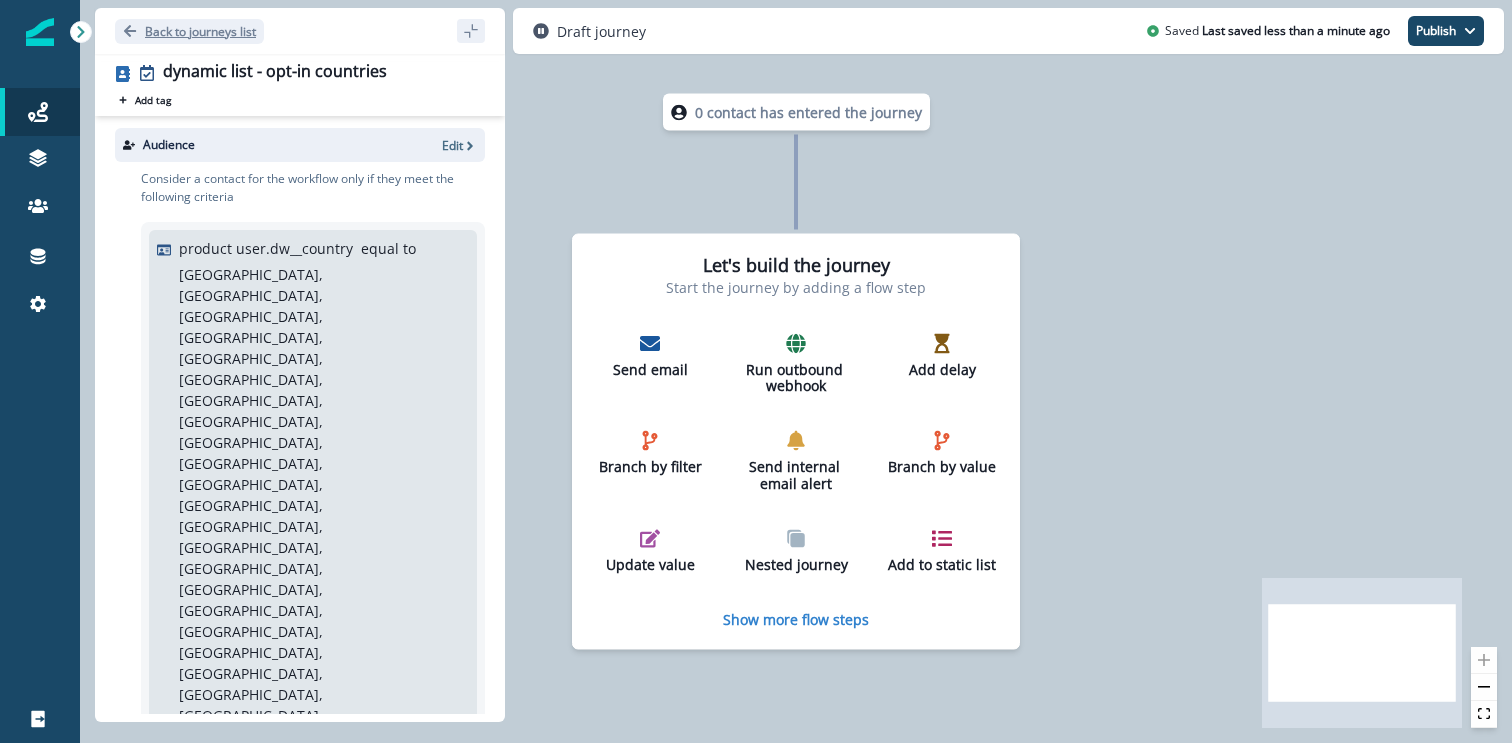 click on "Back to journeys list" at bounding box center (189, 31) 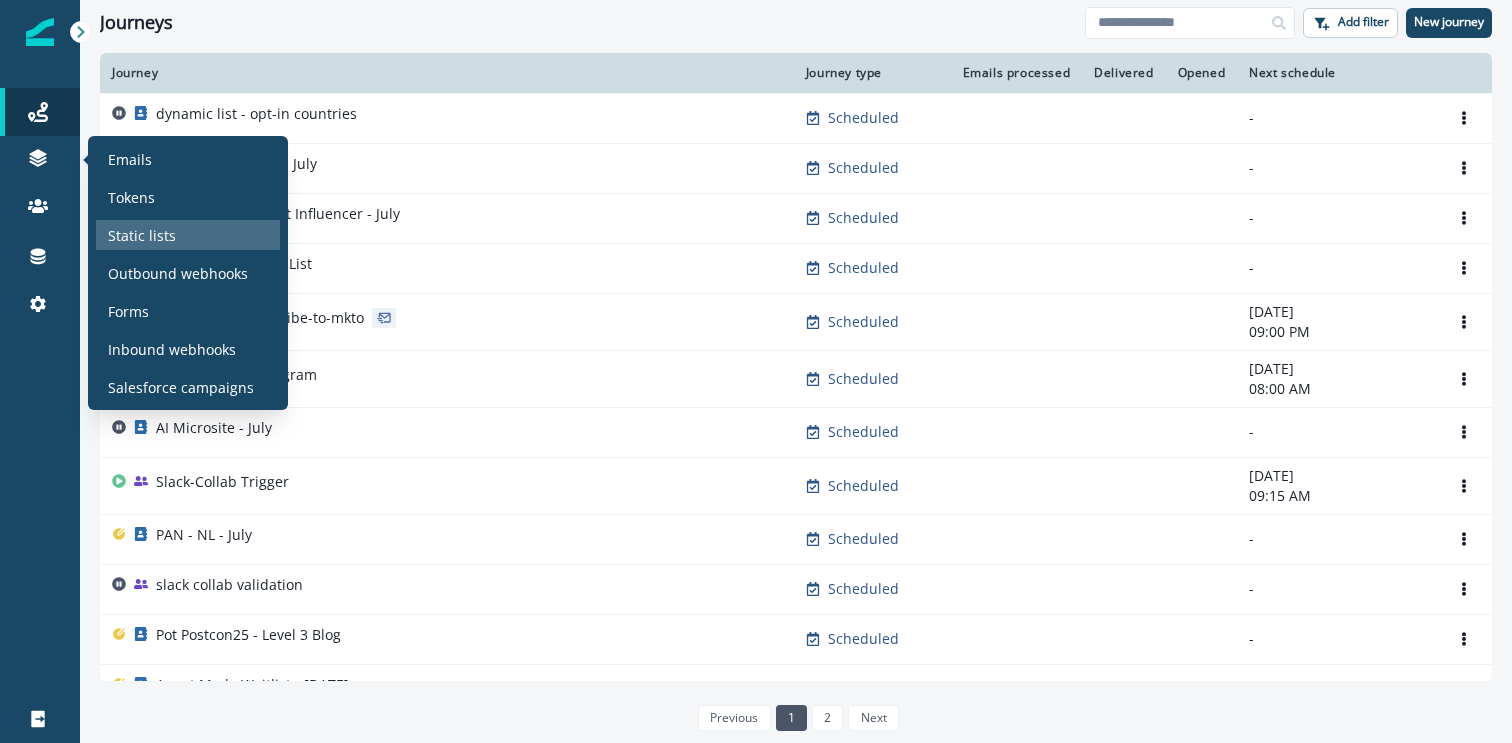 click on "Static lists" at bounding box center [142, 235] 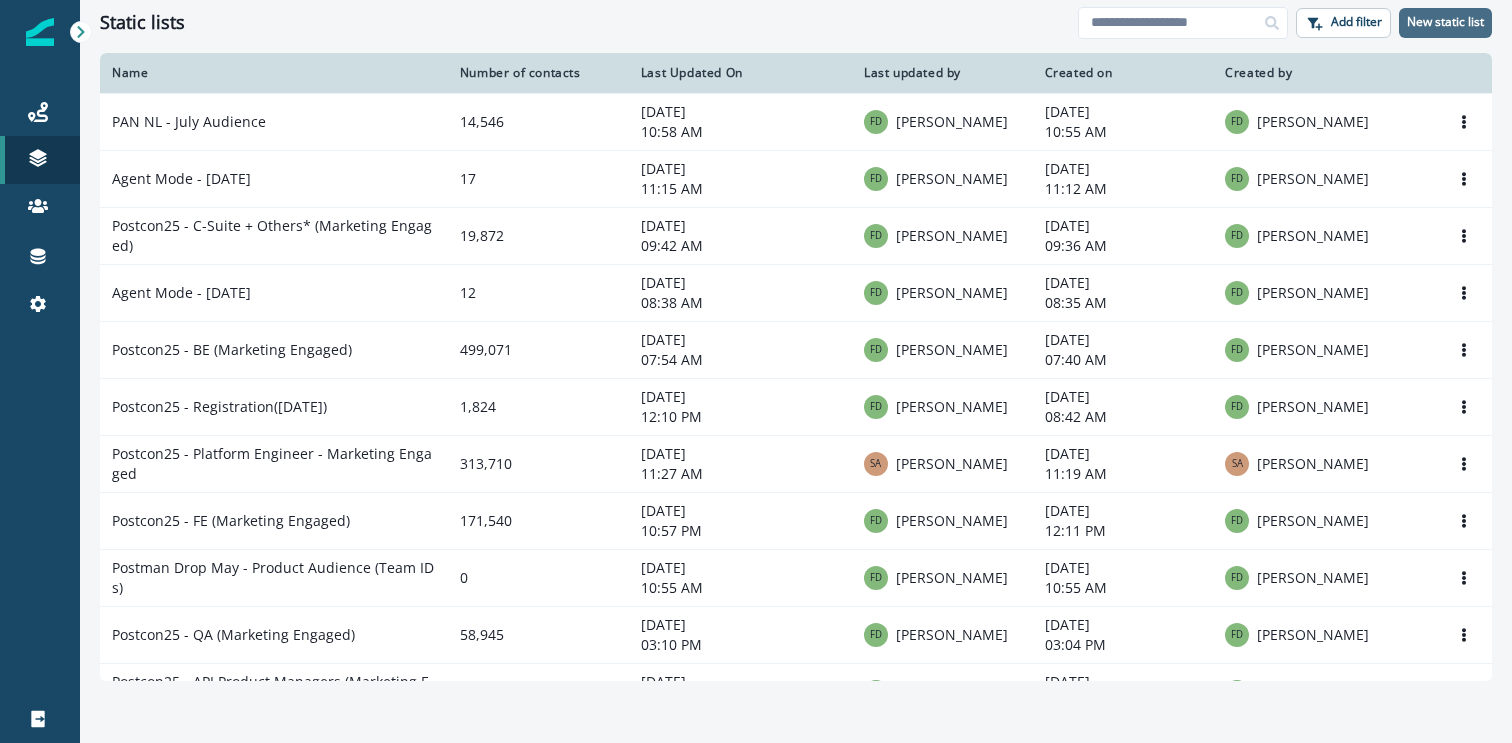 click on "New static list" at bounding box center (1445, 22) 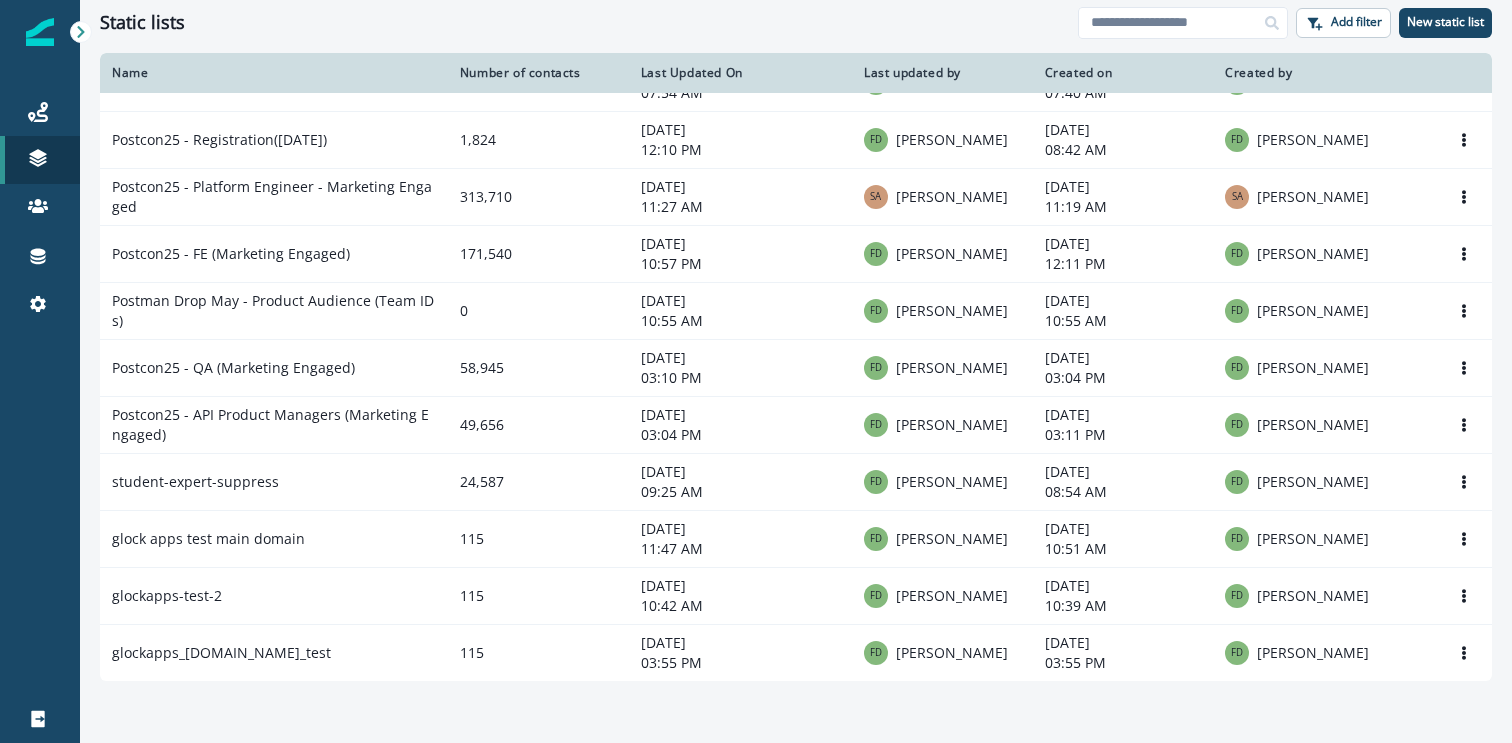 scroll, scrollTop: 0, scrollLeft: 0, axis: both 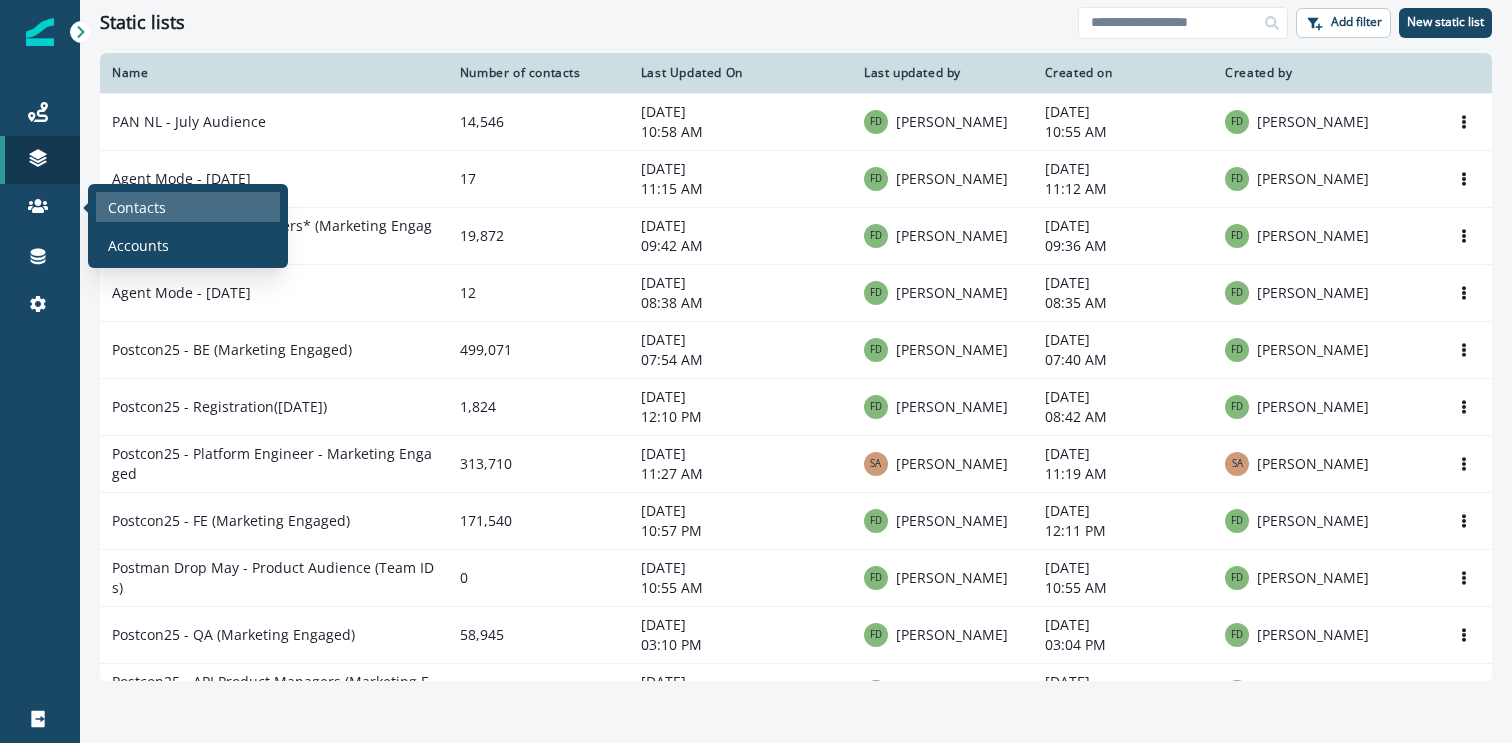 click on "Contacts" at bounding box center [137, 207] 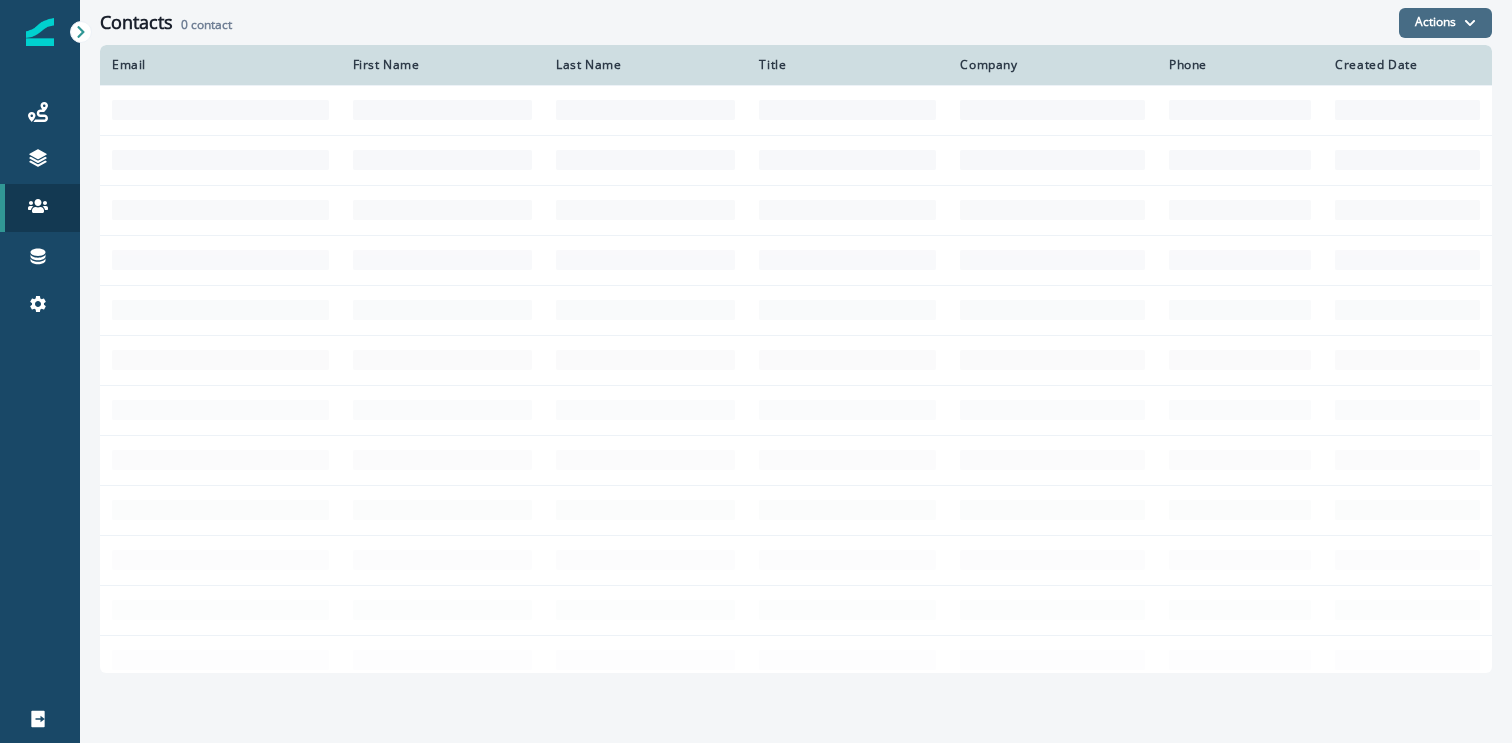 click on "Actions" at bounding box center (1445, 23) 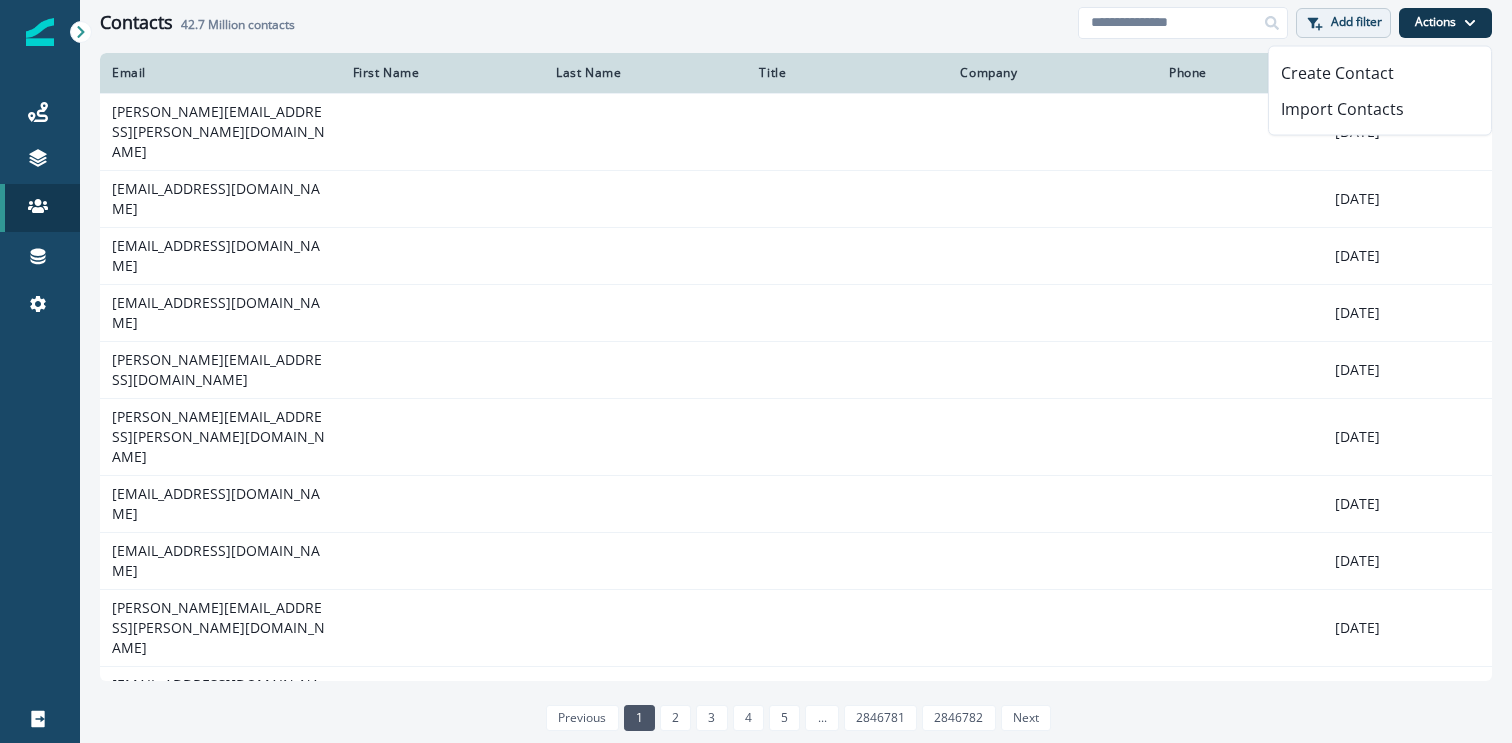 click on "Add filter" at bounding box center [1356, 22] 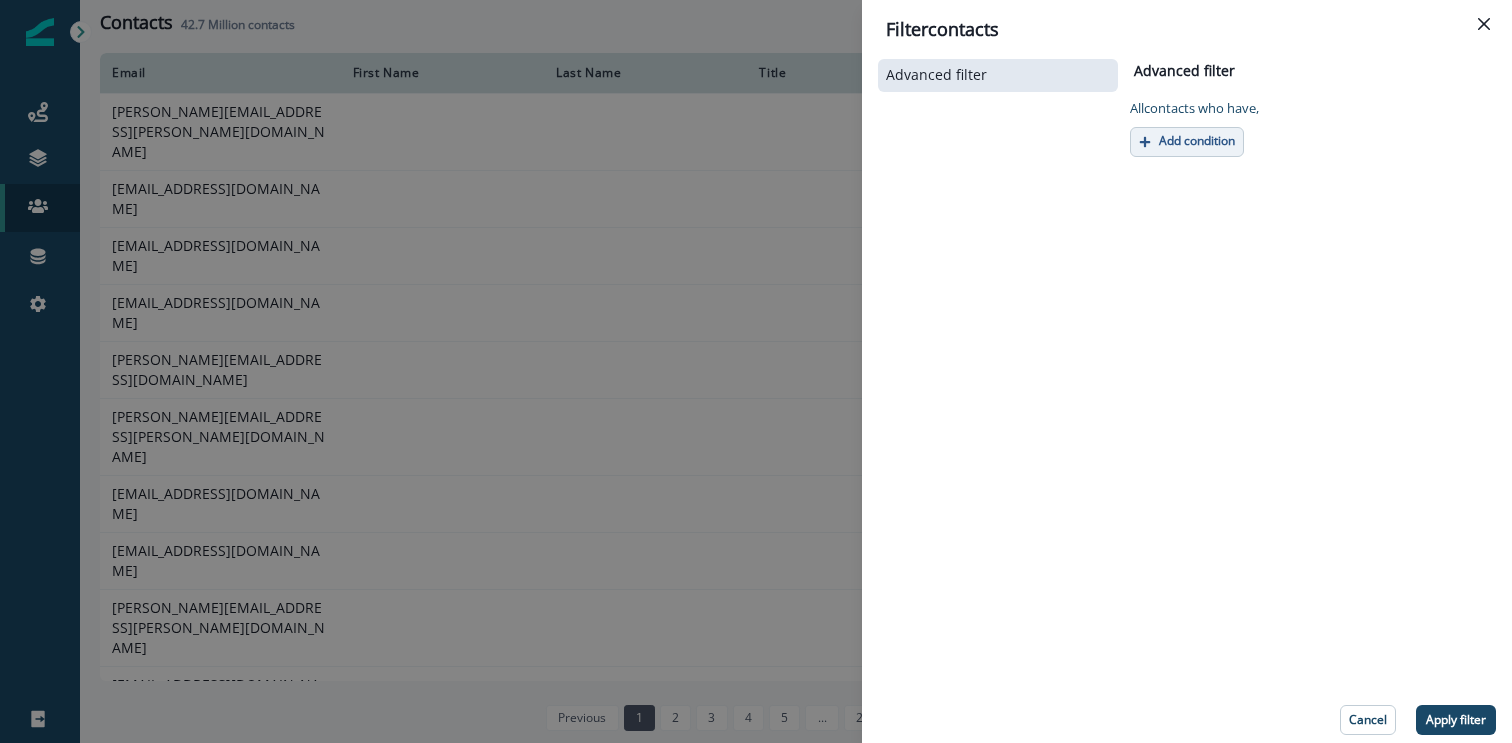 click on "Add condition" at bounding box center [1197, 141] 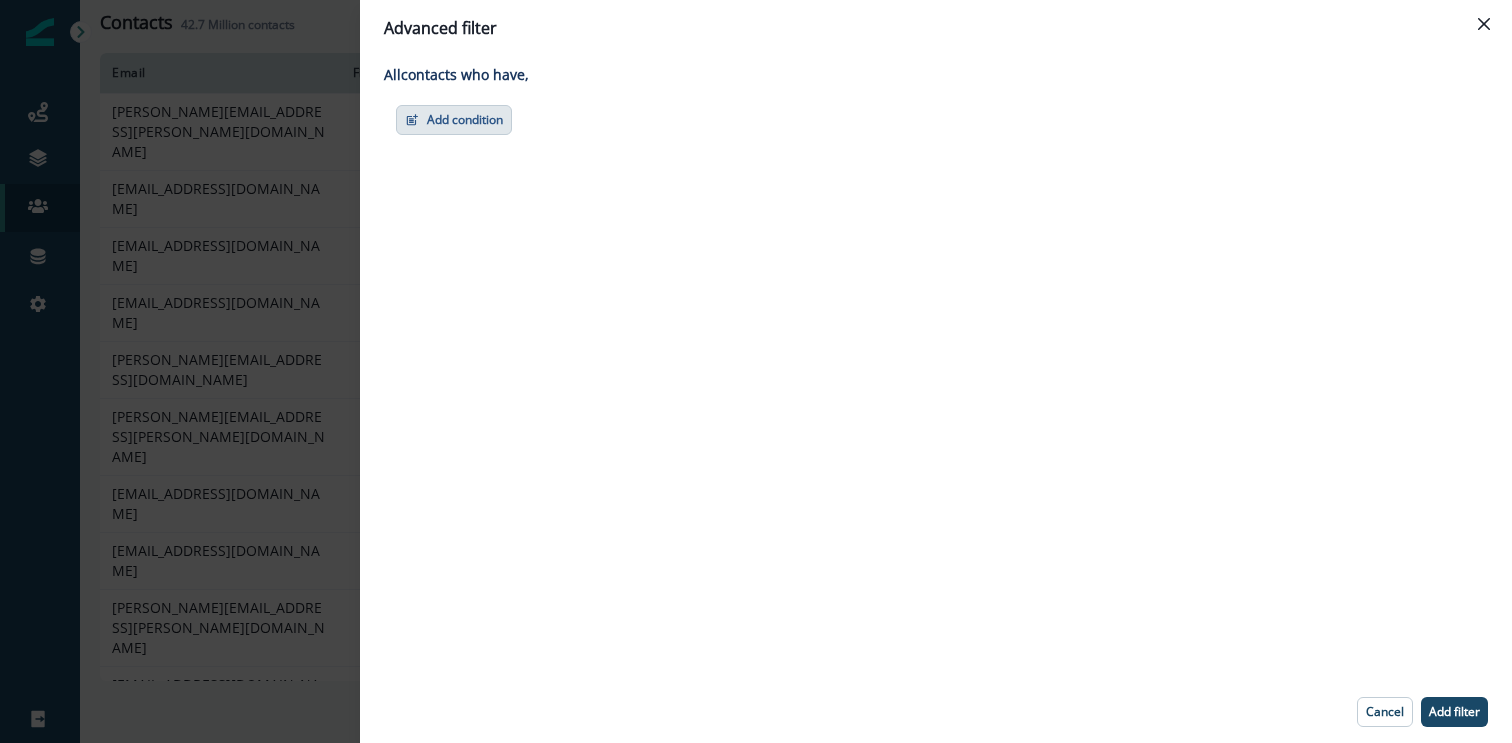 click on "Add condition" at bounding box center [454, 120] 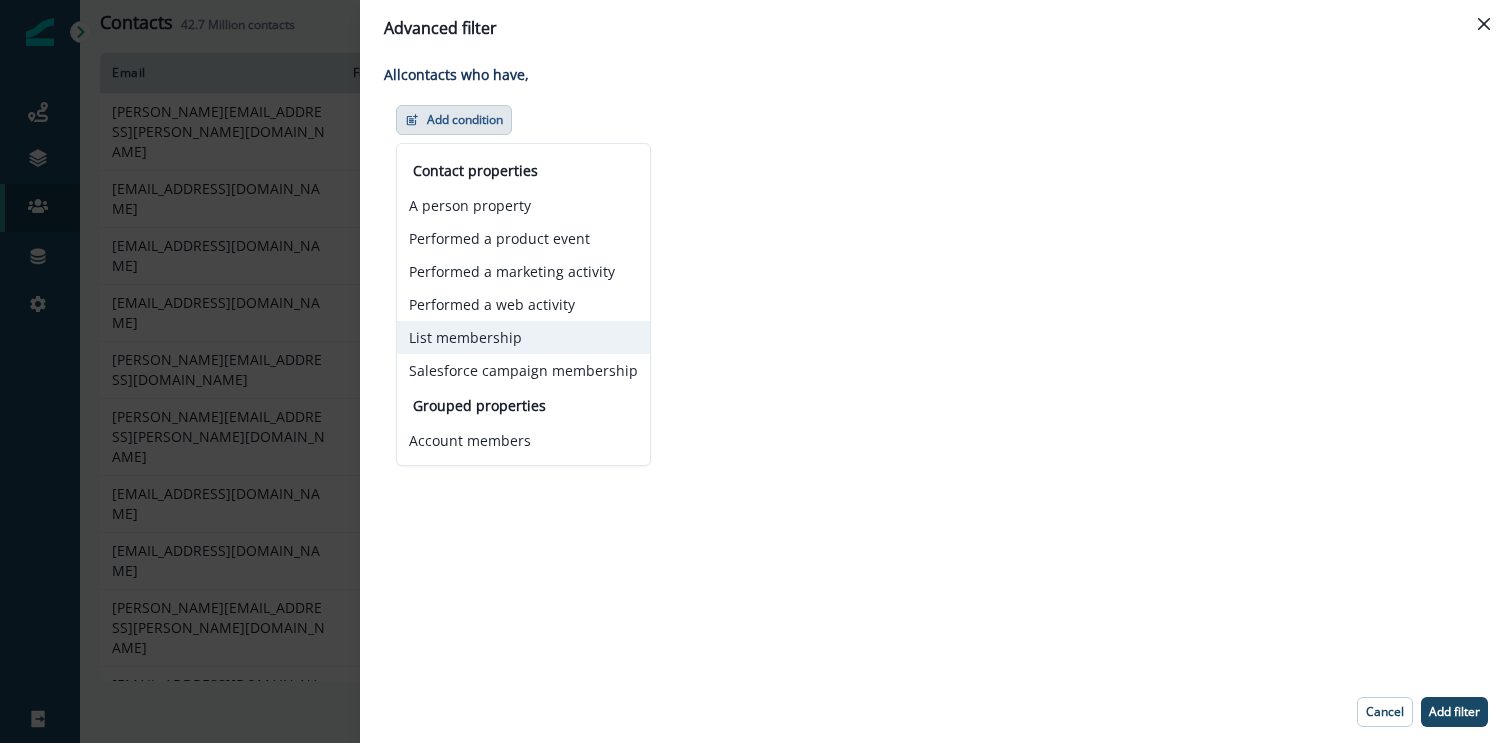 click on "List membership" at bounding box center (523, 337) 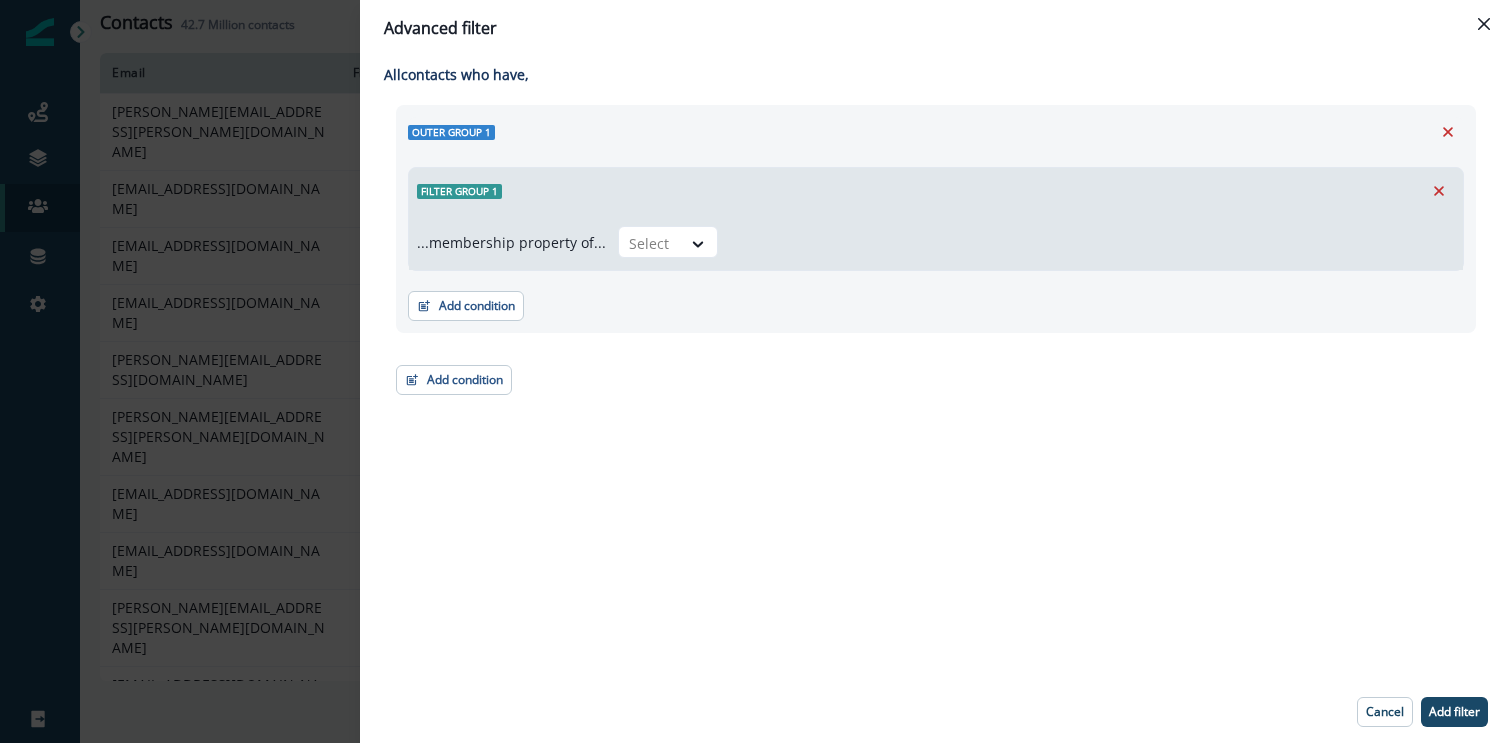 click on "...membership property of... Select" at bounding box center [936, 242] 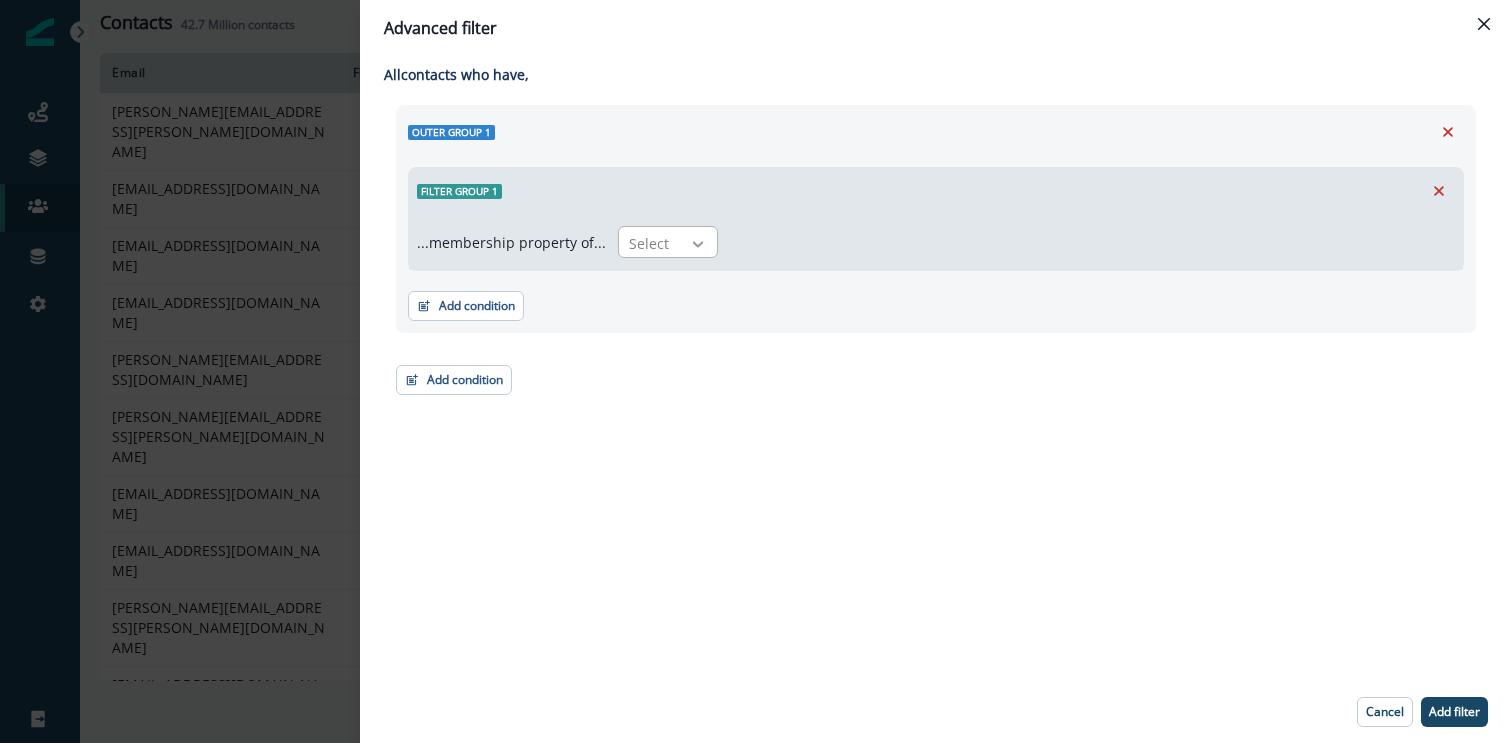 click 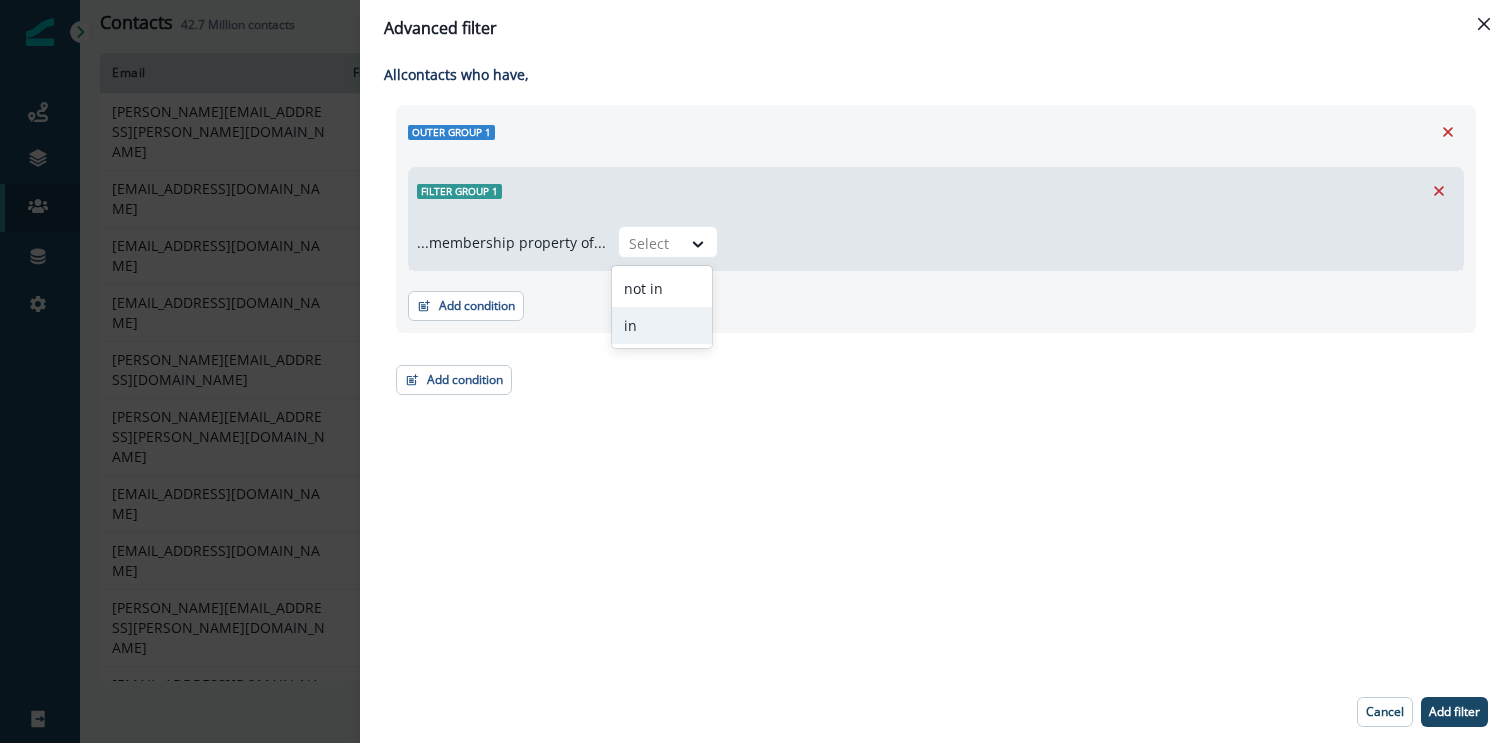 click on "in" at bounding box center (662, 325) 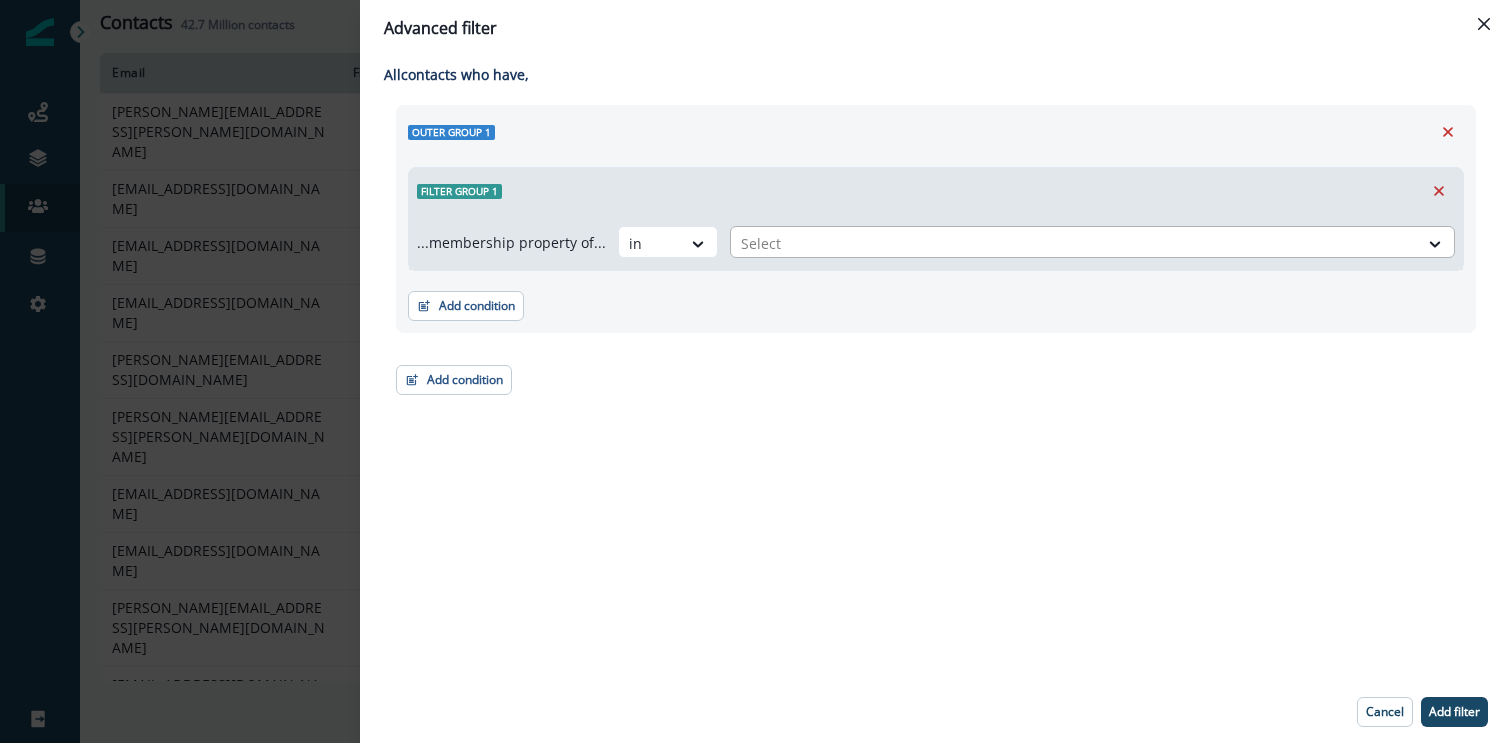 click at bounding box center (1074, 243) 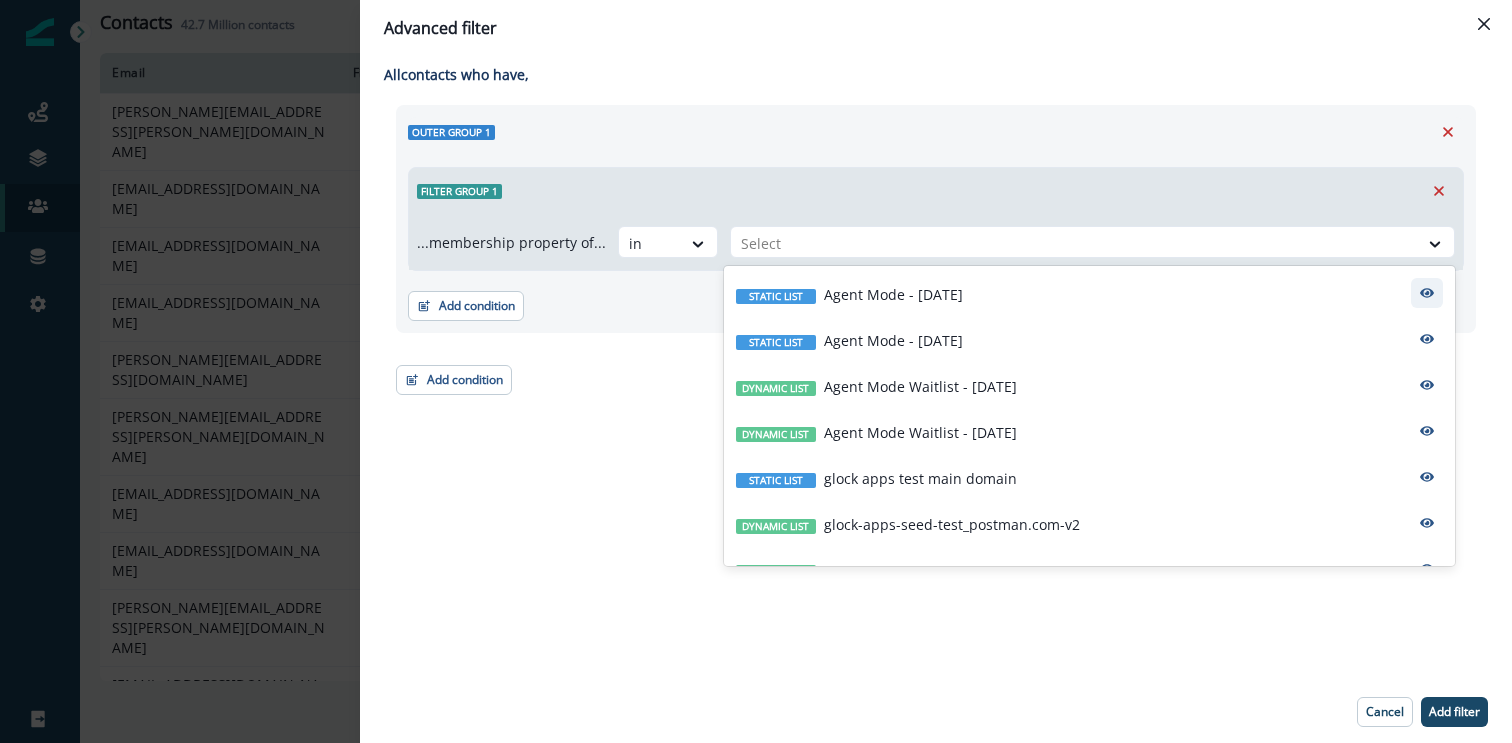 click 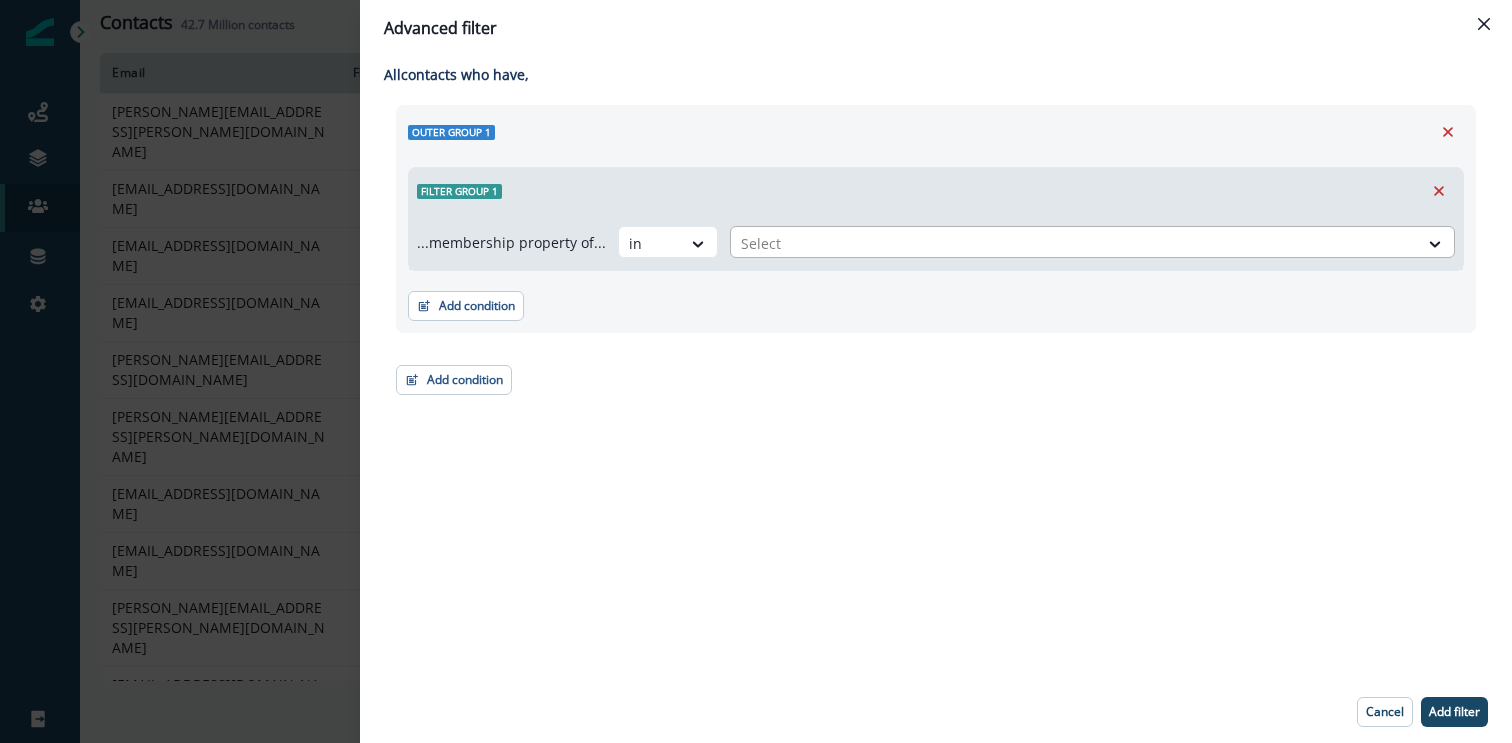 click at bounding box center [1074, 243] 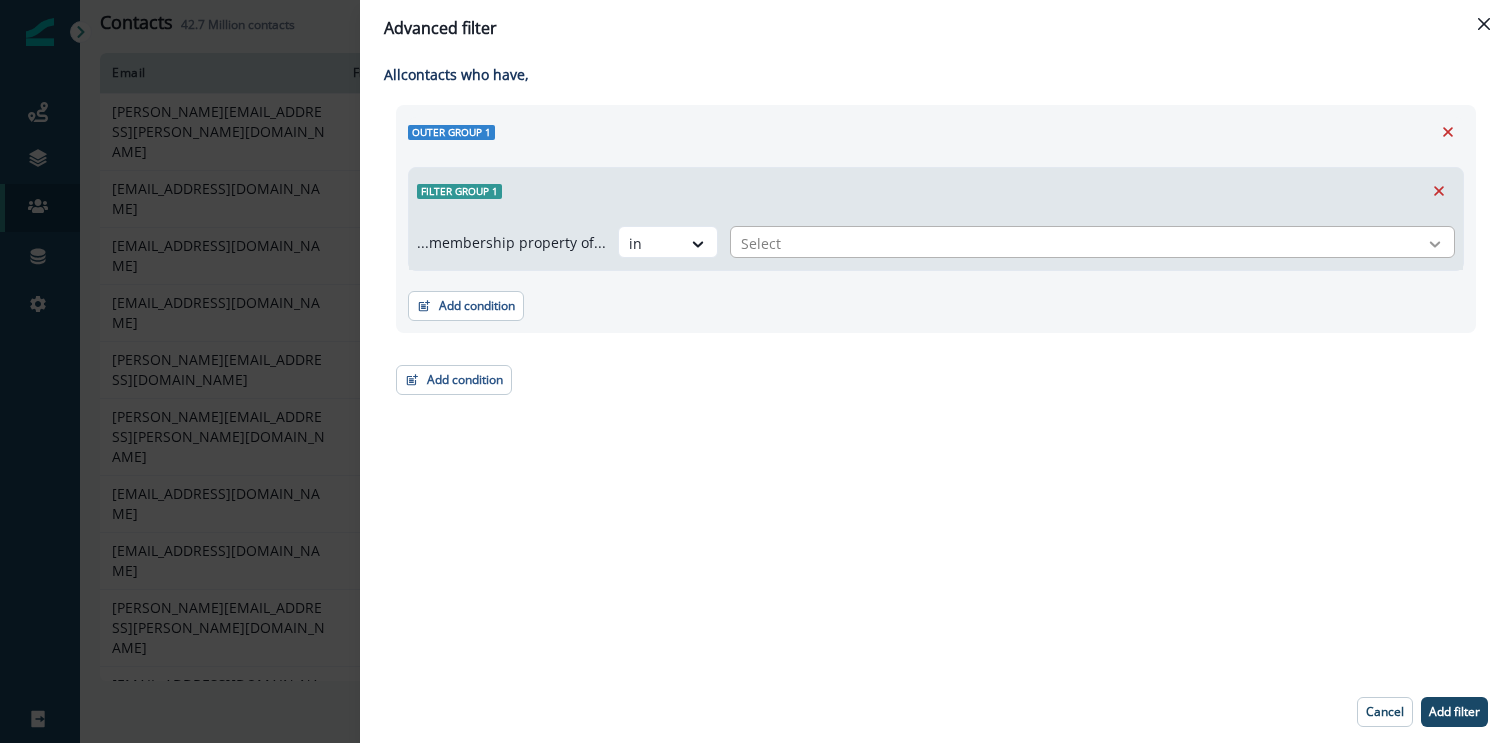 click 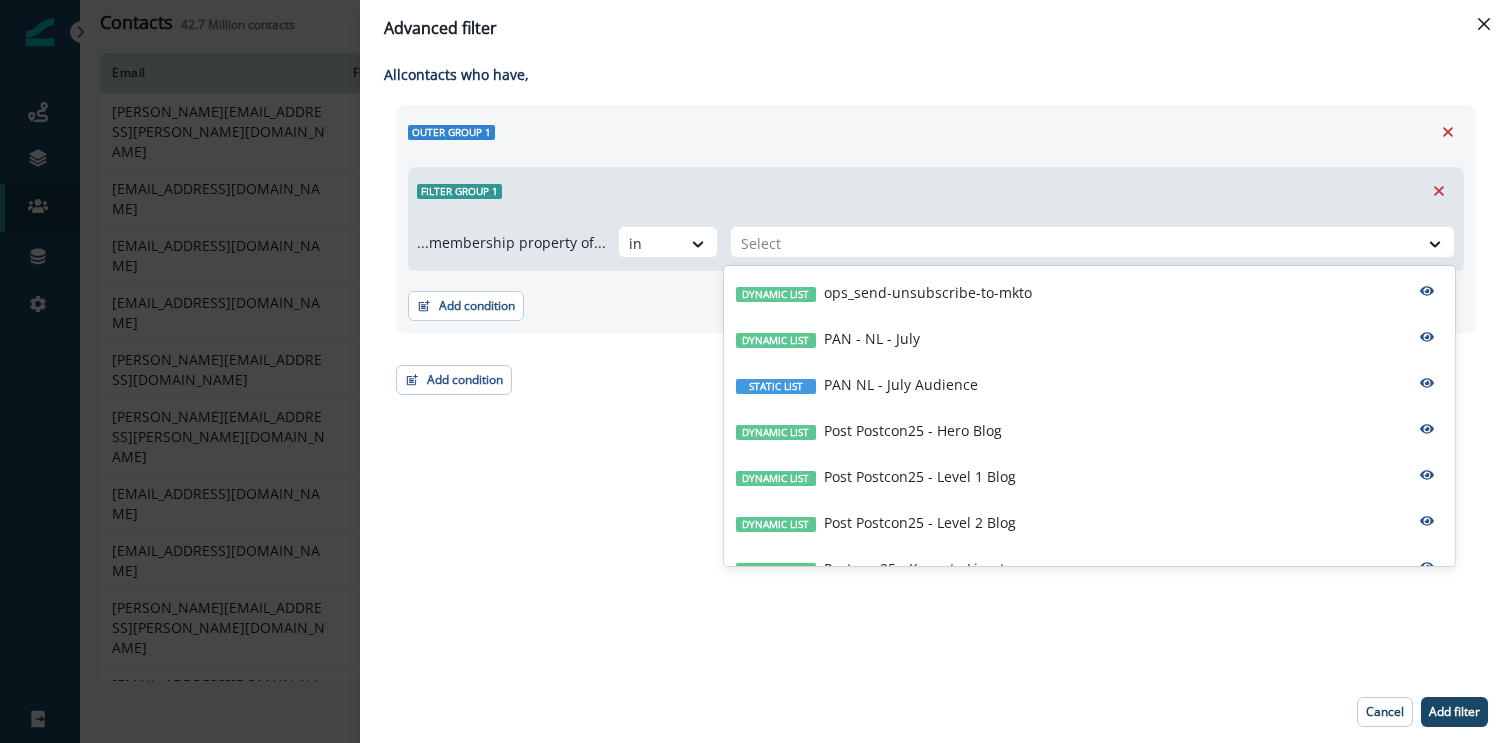 scroll, scrollTop: 0, scrollLeft: 0, axis: both 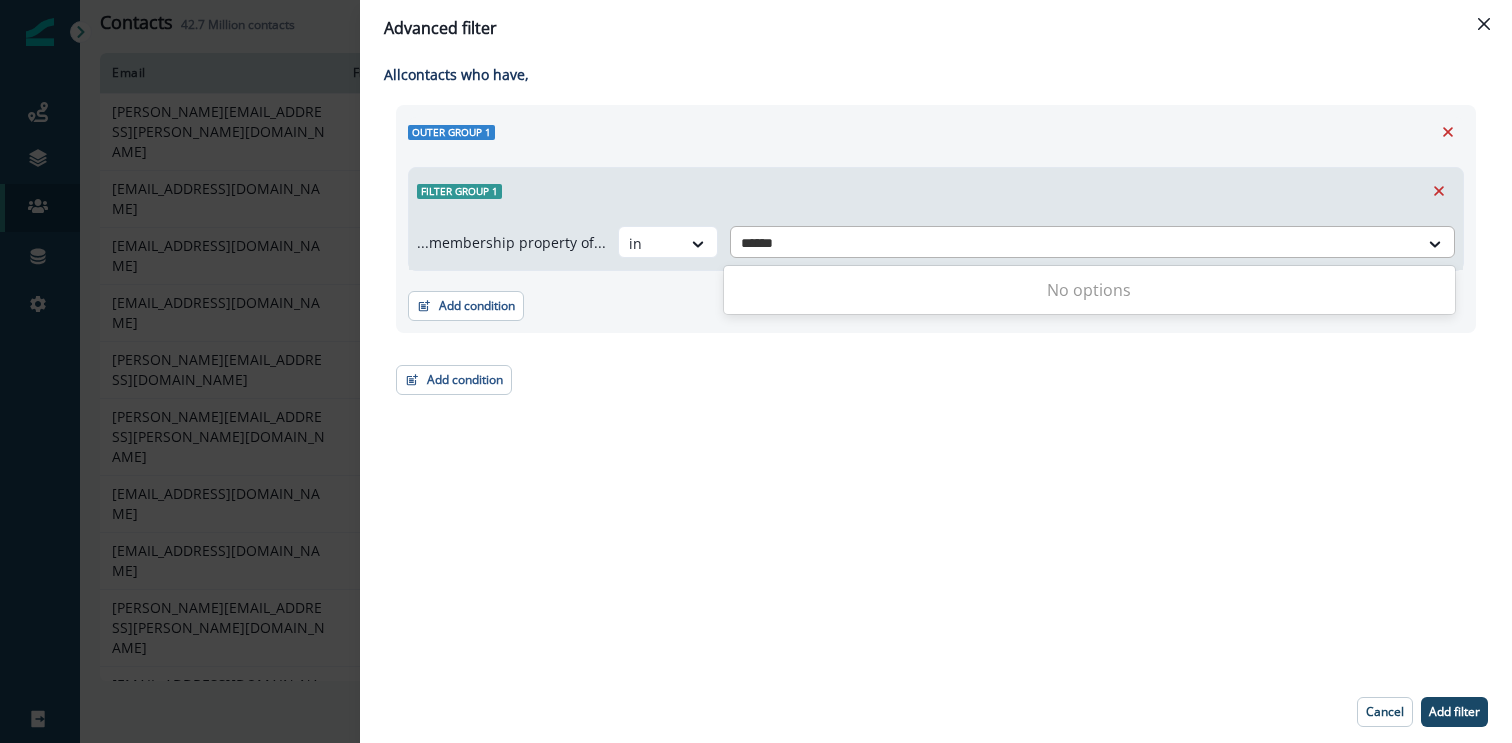 type on "*******" 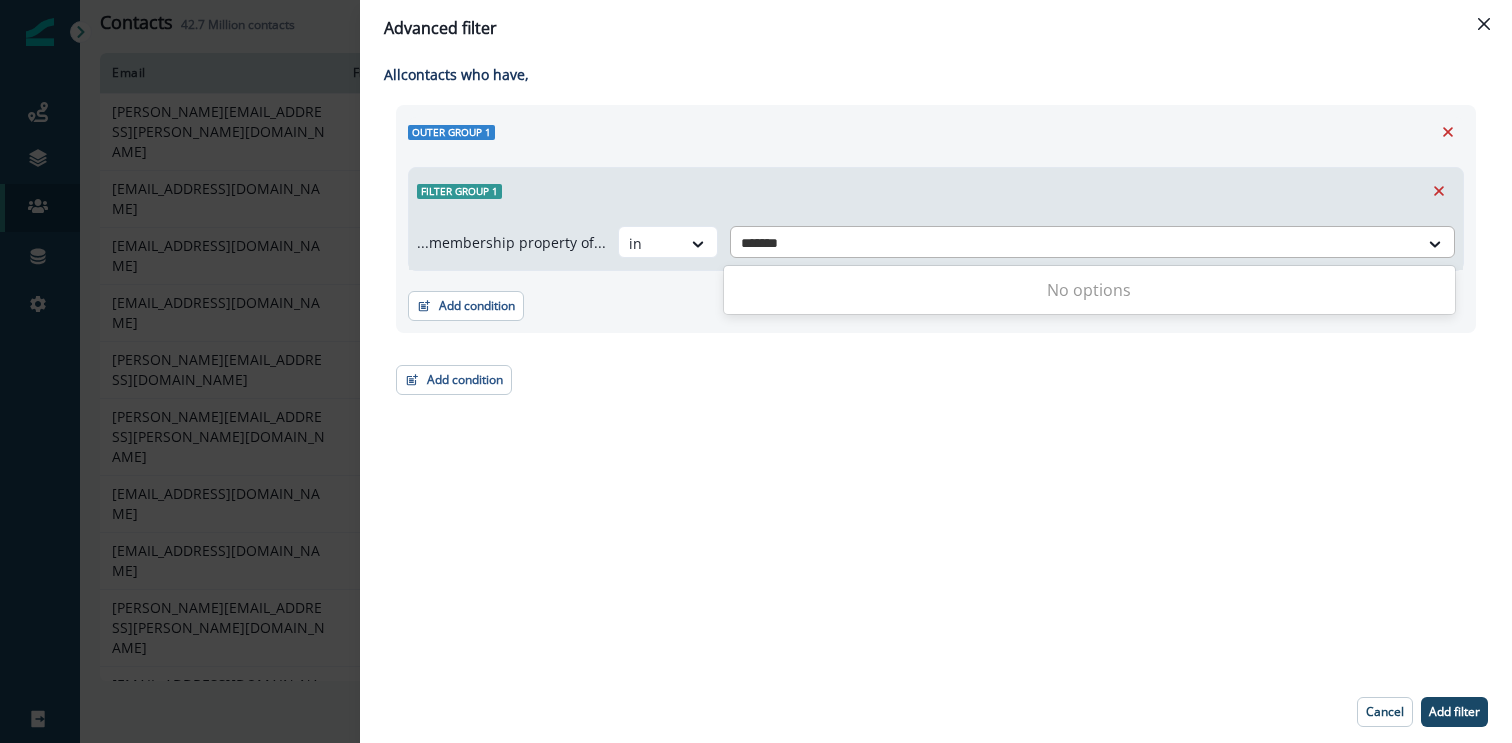 type 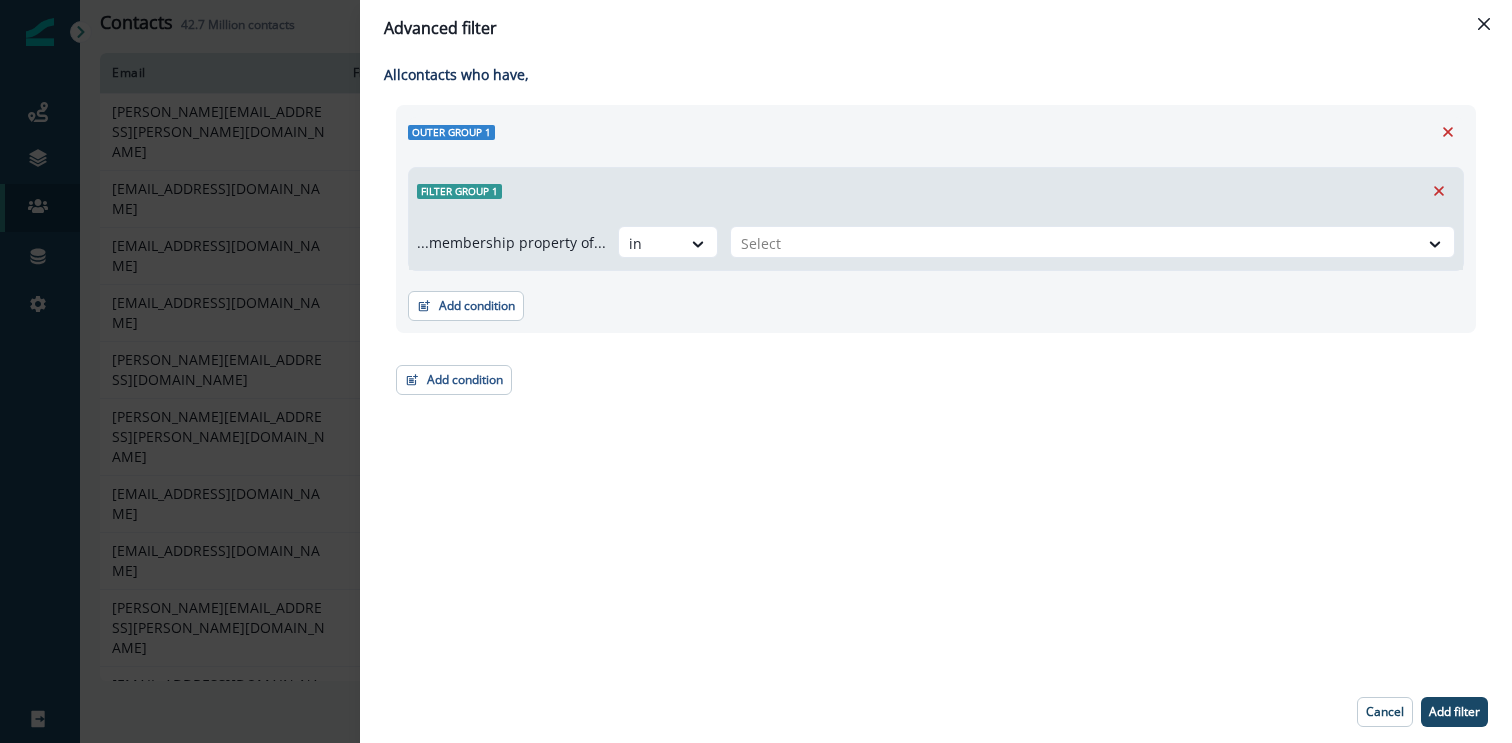 click on "Advanced filter All  contact s who have, Outer group 1 Filter group 1 ...membership property of... in Select Add condition Contact properties A person property Performed a product event Performed a marketing activity Performed a web activity List membership Salesforce campaign membership Add condition Contact properties A person property Performed a product event Performed a marketing activity Performed a web activity List membership Salesforce campaign membership Grouped properties Account members Cancel Add filter" at bounding box center (756, 371) 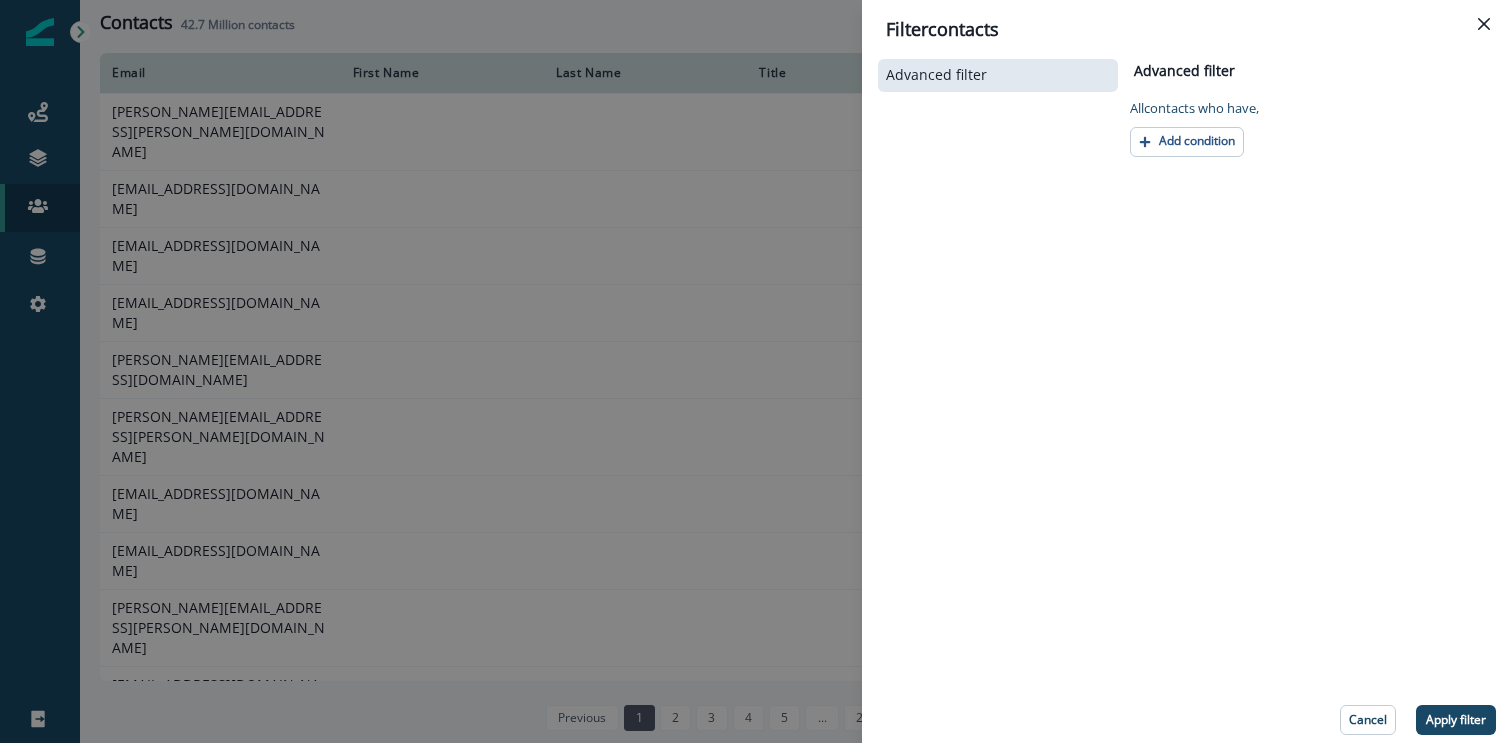 type 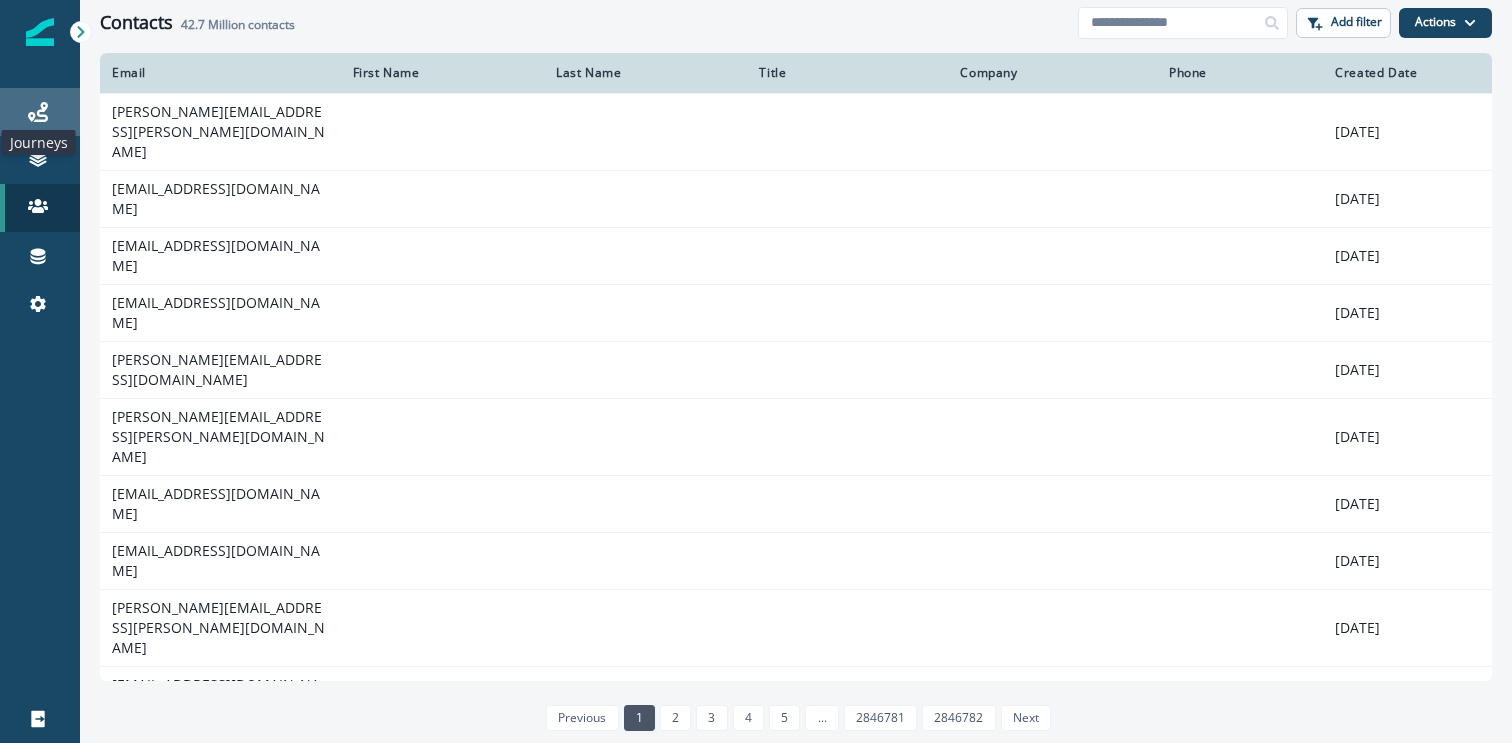 click 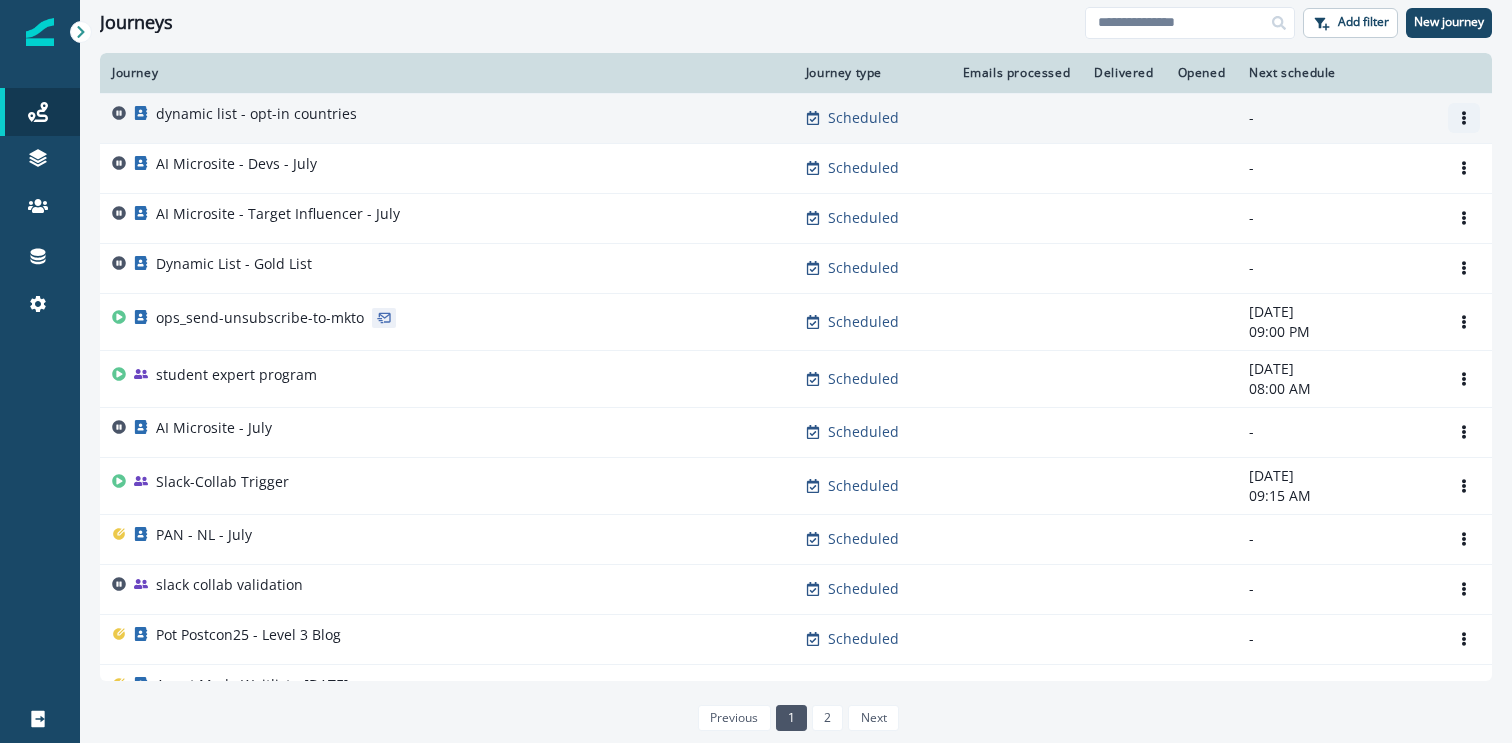 click 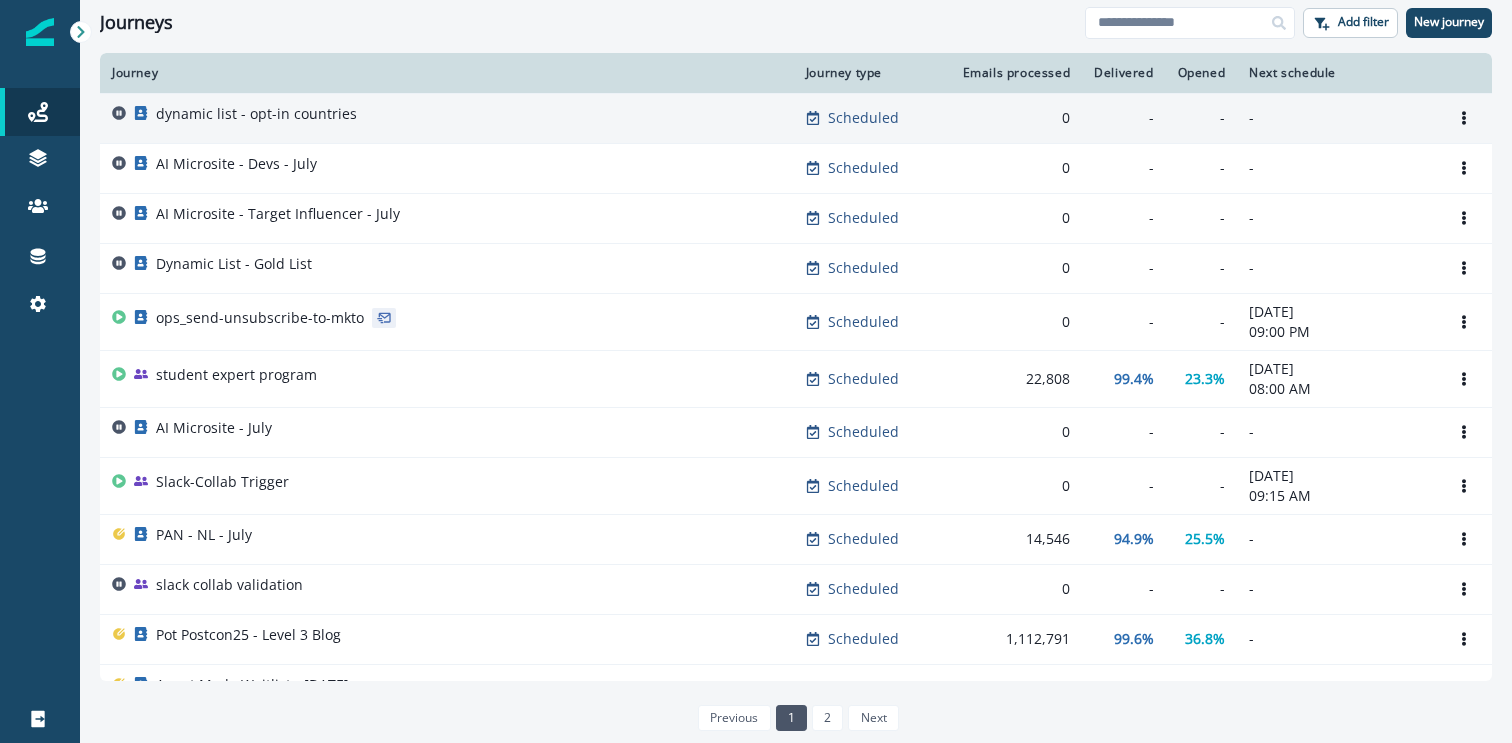 click on "dynamic list - opt-in countries" at bounding box center [256, 114] 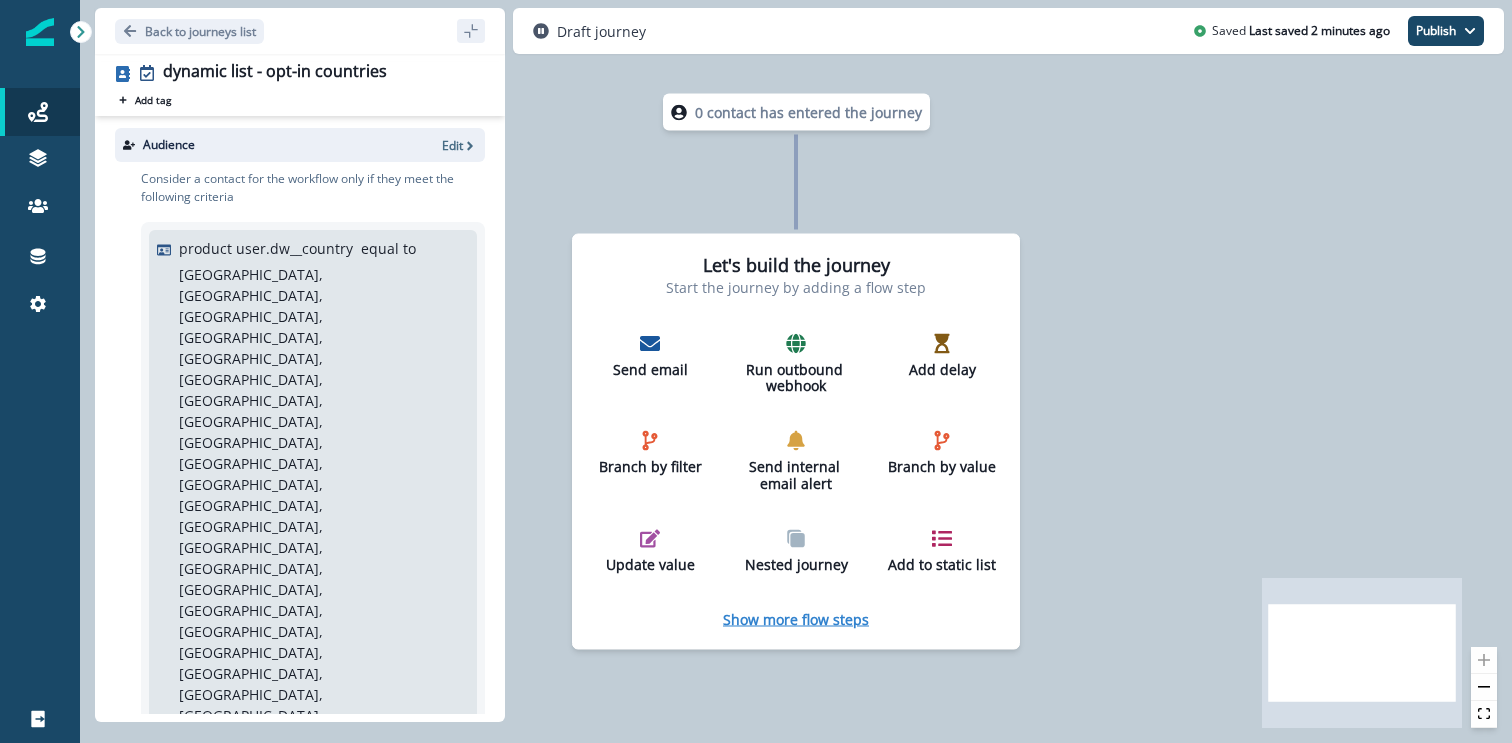 click on "Show more flow steps" at bounding box center [796, 618] 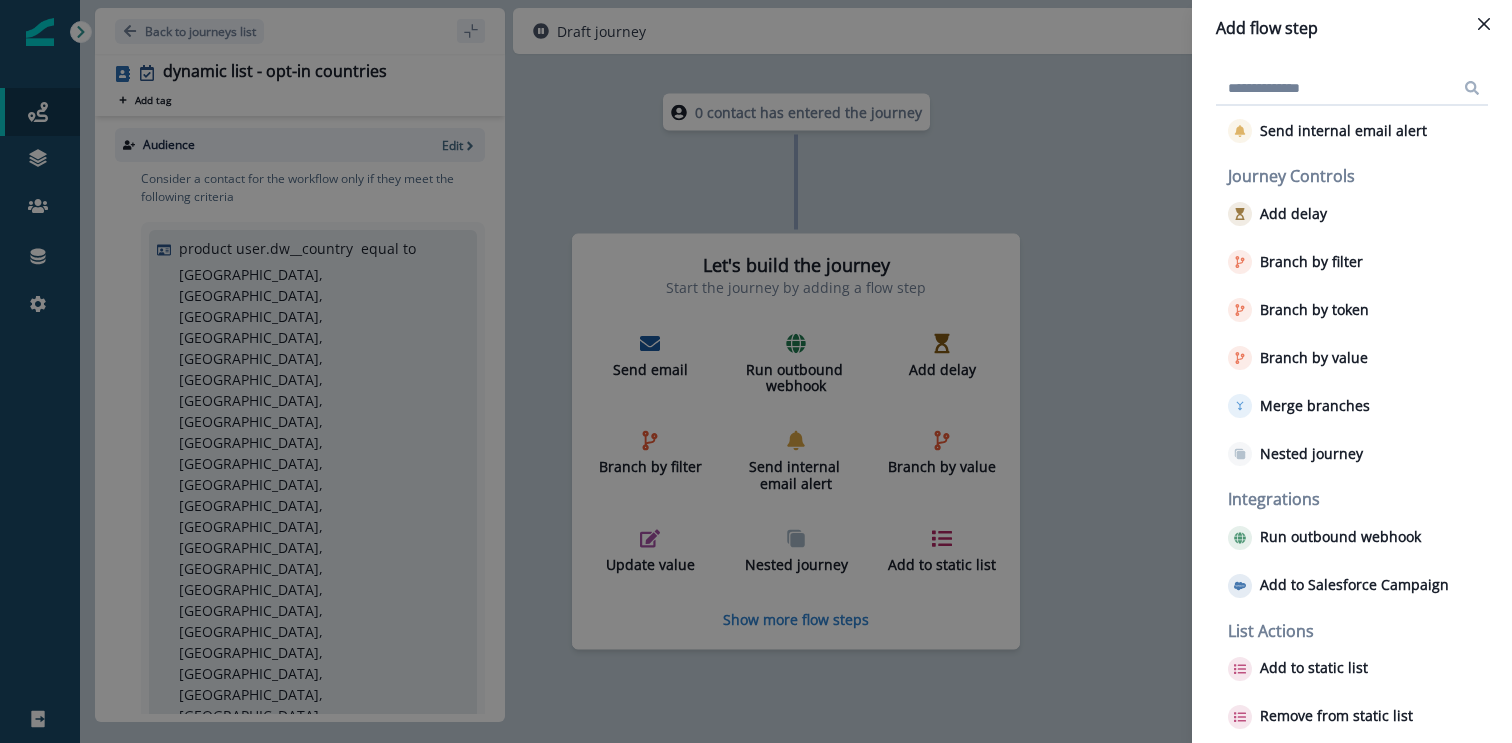 scroll, scrollTop: 0, scrollLeft: 0, axis: both 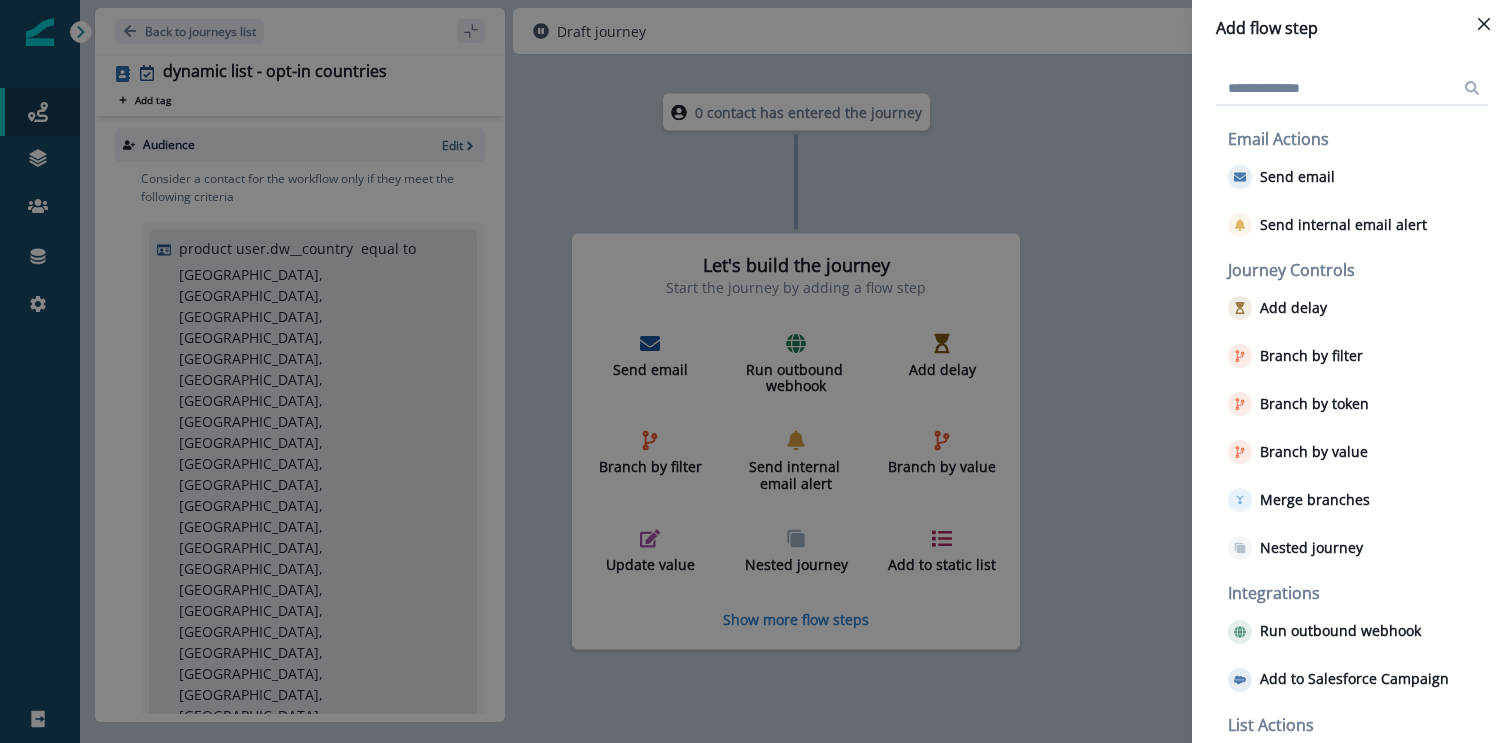 click on "Add flow step Email Actions Send email Send internal email alert Journey Controls Add delay Branch by filter Branch by token Branch by value Merge branches Nested journey Integrations Run outbound webhook Add to Salesforce Campaign List Actions Add to static list Remove from static list Data Actions Update value" at bounding box center (756, 371) 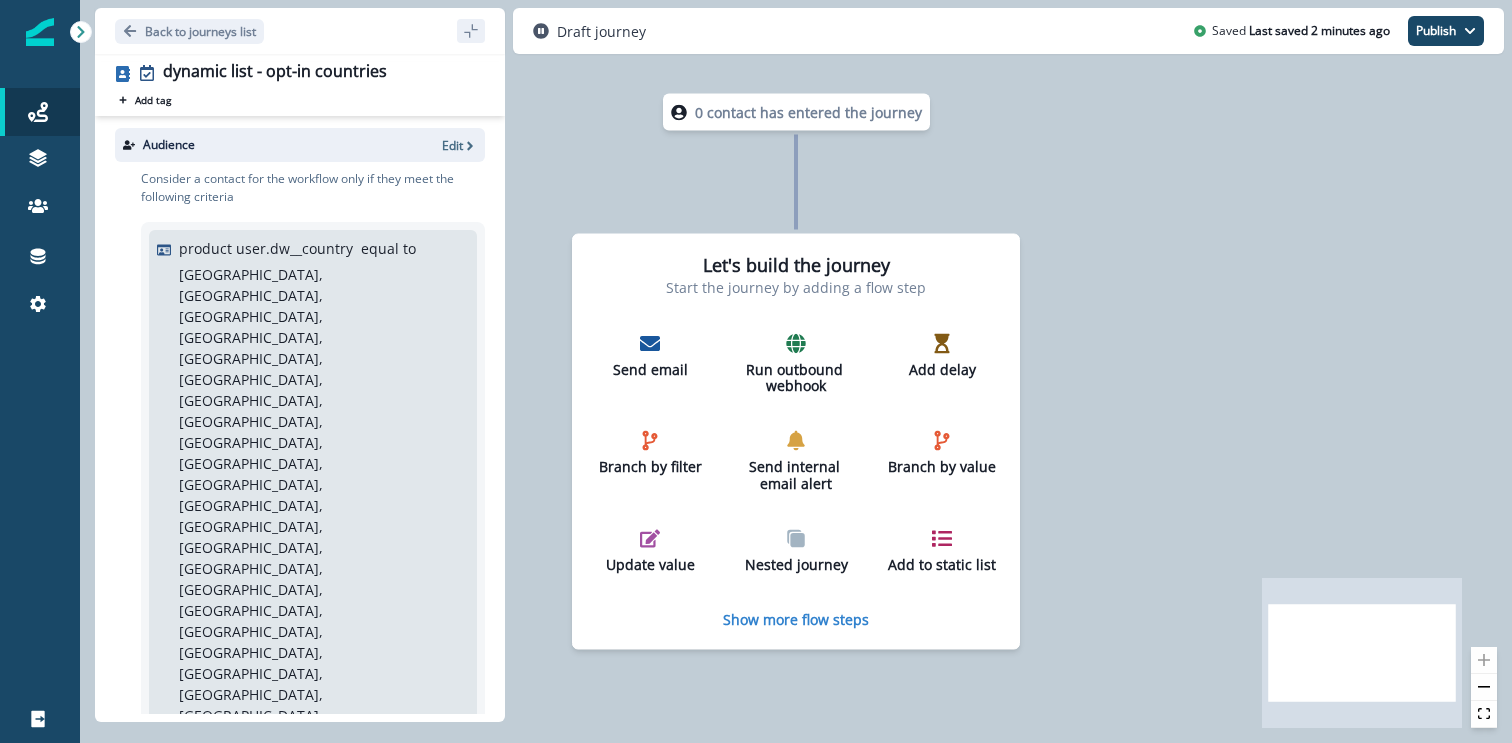 click on "Consider a contact for the workflow only if they meet the following criteria" at bounding box center (313, 188) 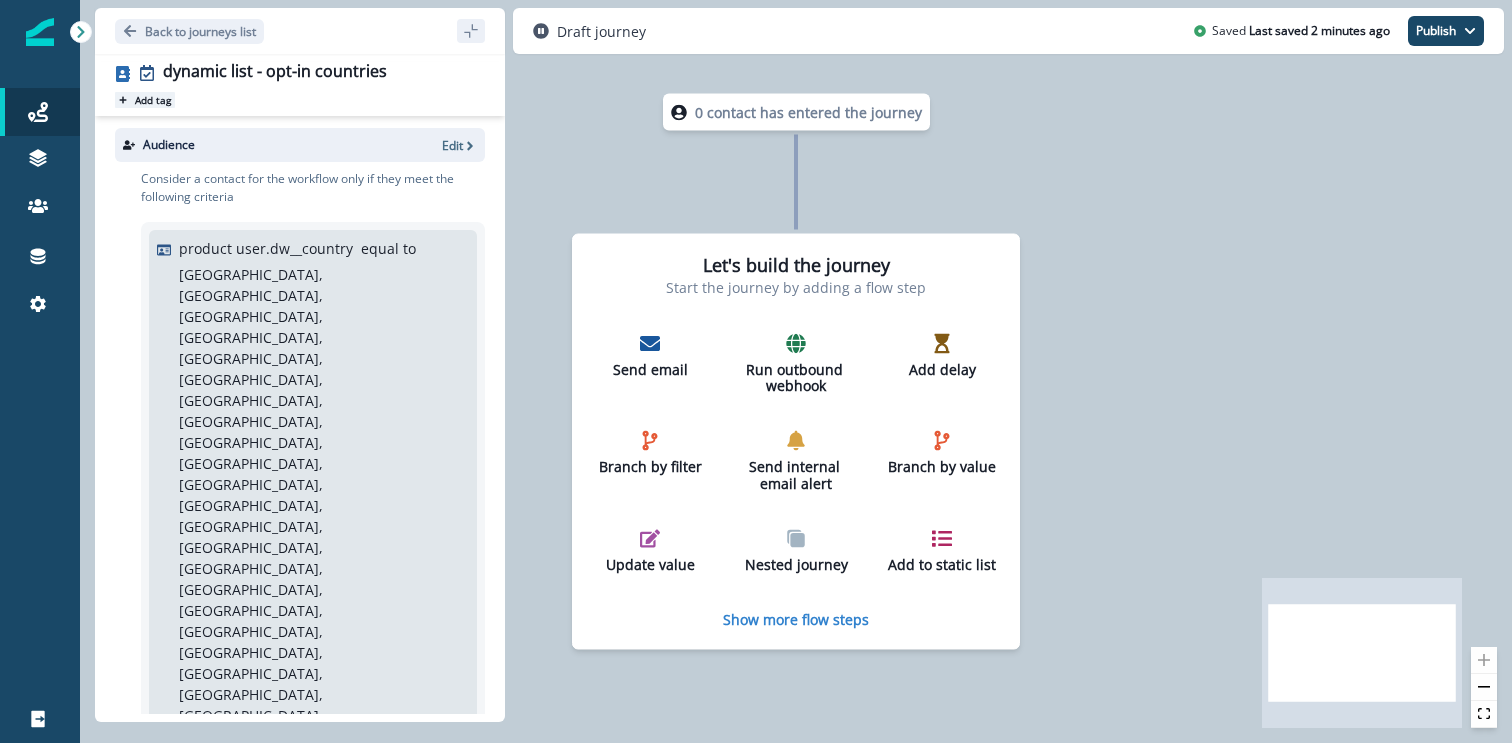 click on "Add tag" at bounding box center (153, 100) 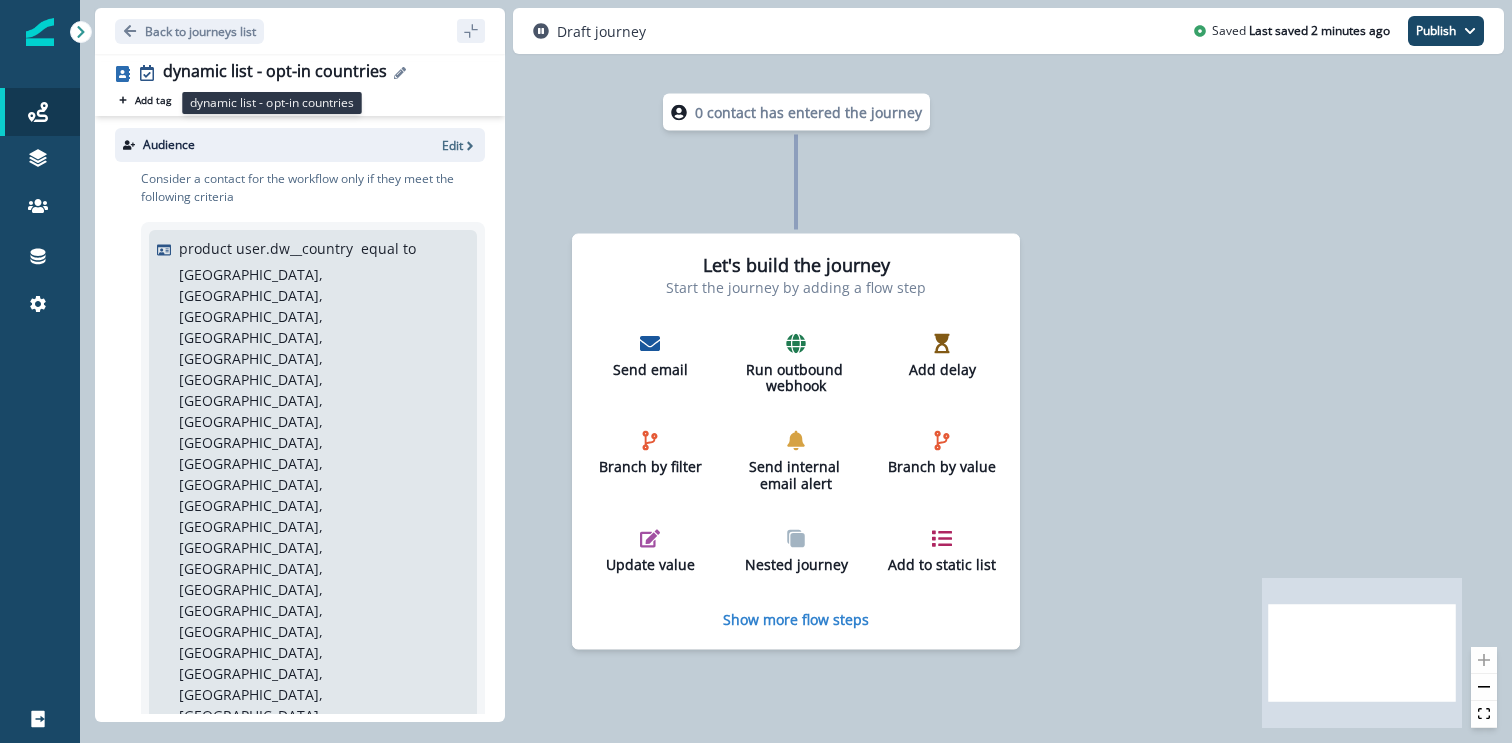 click on "dynamic list - opt-in countries" at bounding box center (275, 73) 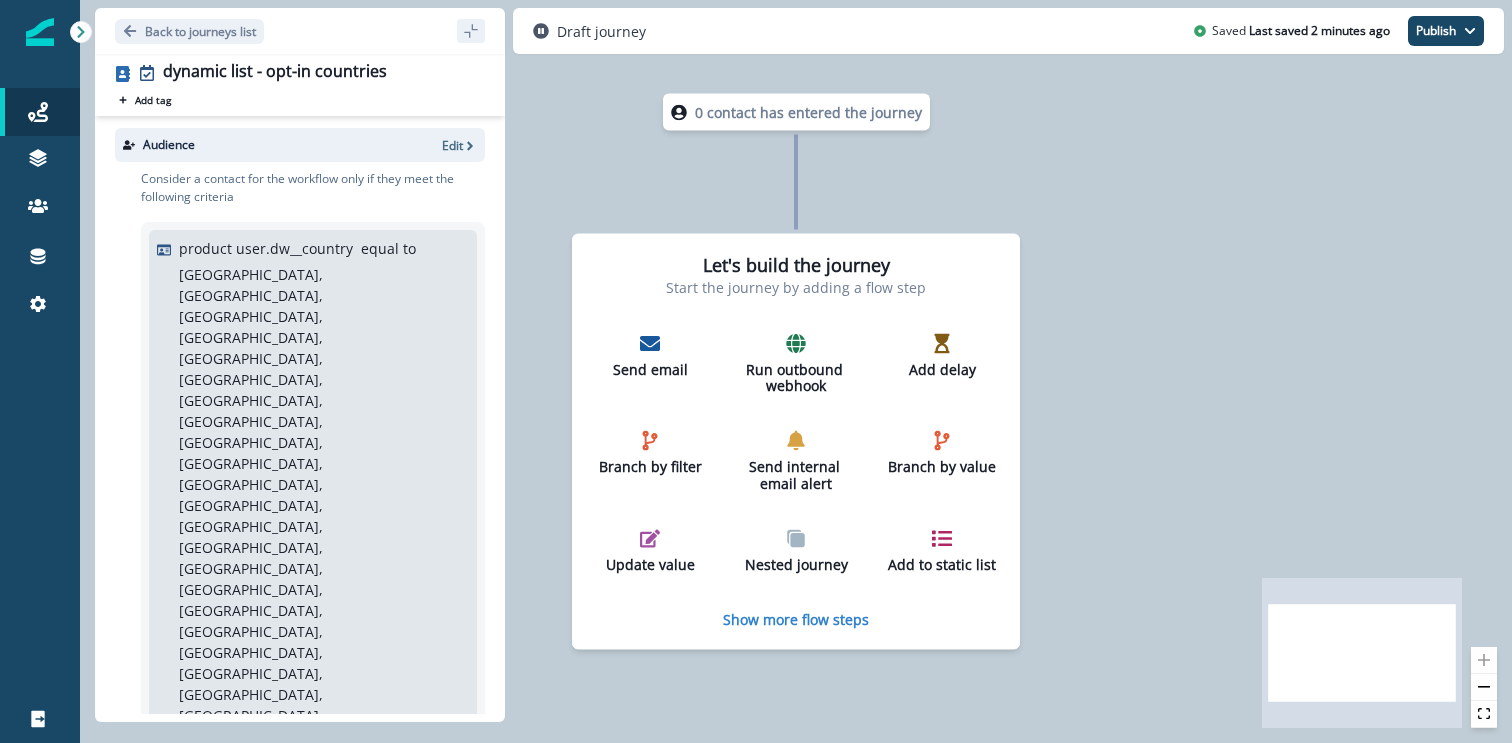 click 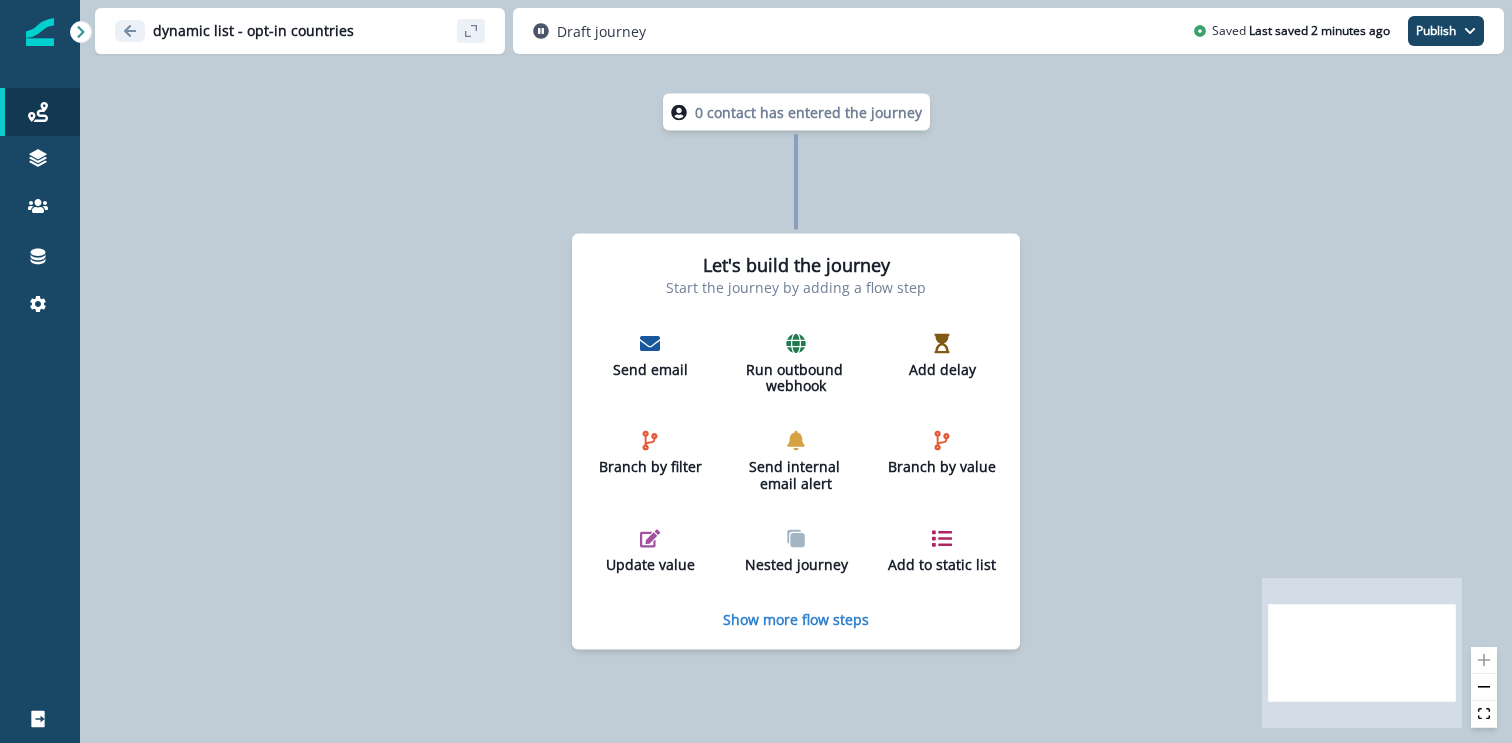 click 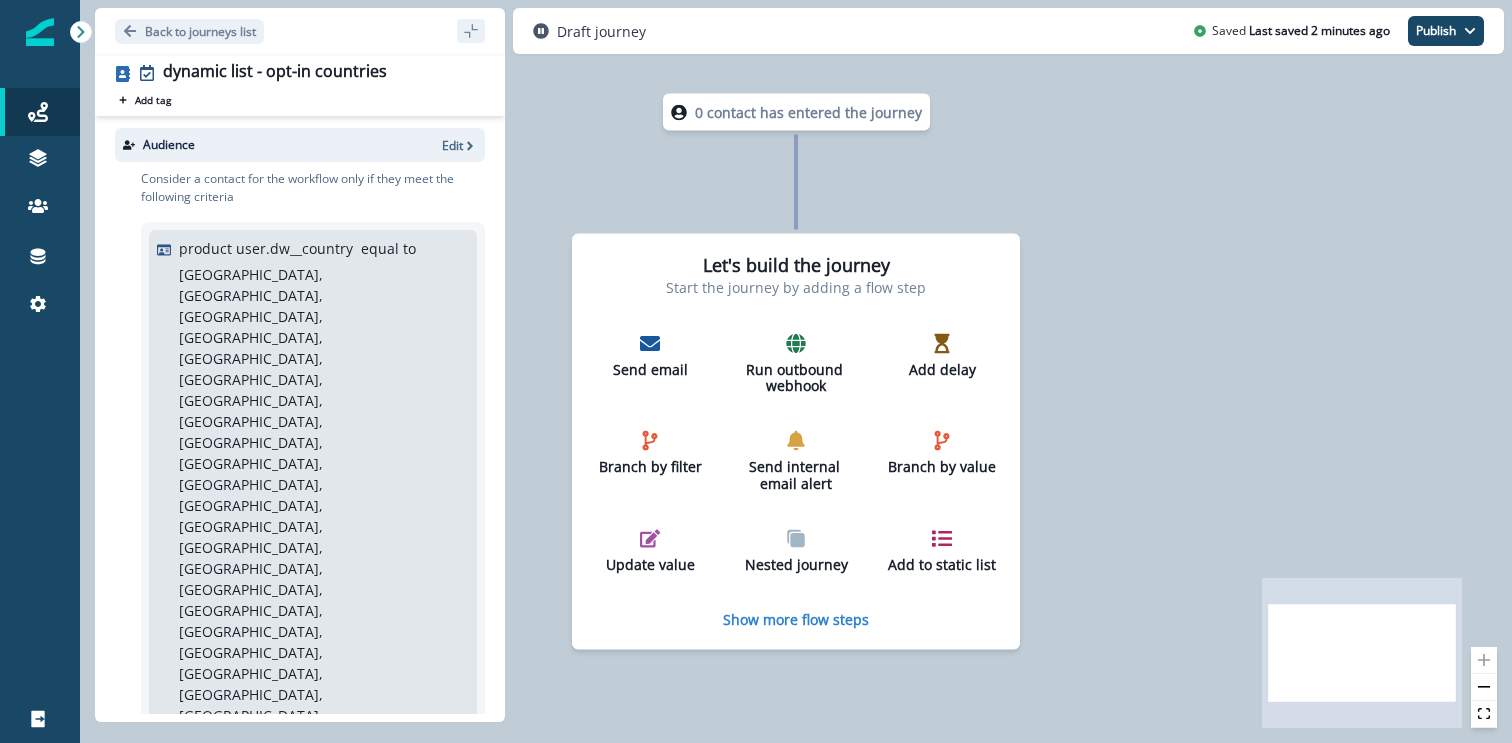 click on "Back to journeys list dynamic list - opt-in countries Add tag Search or create tags Audience Edit Consider a contact for the workflow only if they meet the following criteria product user.dw__country equal to   [GEOGRAPHIC_DATA], [GEOGRAPHIC_DATA], [GEOGRAPHIC_DATA], [GEOGRAPHIC_DATA], [GEOGRAPHIC_DATA], [GEOGRAPHIC_DATA], [GEOGRAPHIC_DATA], [GEOGRAPHIC_DATA], [GEOGRAPHIC_DATA], [GEOGRAPHIC_DATA], [GEOGRAPHIC_DATA], [GEOGRAPHIC_DATA], [GEOGRAPHIC_DATA], [GEOGRAPHIC_DATA], [GEOGRAPHIC_DATA], [GEOGRAPHIC_DATA], [GEOGRAPHIC_DATA], [GEOGRAPHIC_DATA], [GEOGRAPHIC_DATA], [GEOGRAPHIC_DATA], [GEOGRAPHIC_DATA], [GEOGRAPHIC_DATA], [GEOGRAPHIC_DATA], [GEOGRAPHIC_DATA], [GEOGRAPHIC_DATA], [GEOGRAPHIC_DATA], [GEOGRAPHIC_DATA], [GEOGRAPHIC_DATA], [GEOGRAPHIC_DATA], [GEOGRAPHIC_DATA], [GEOGRAPHIC_DATA]   Exit criteria Click to set up exit criteria Journey settings Set journey schedule and qualification rules Draft journey Saved Last saved 2 minutes ago Publish as active journey as inactive journey" at bounding box center (796, 31) 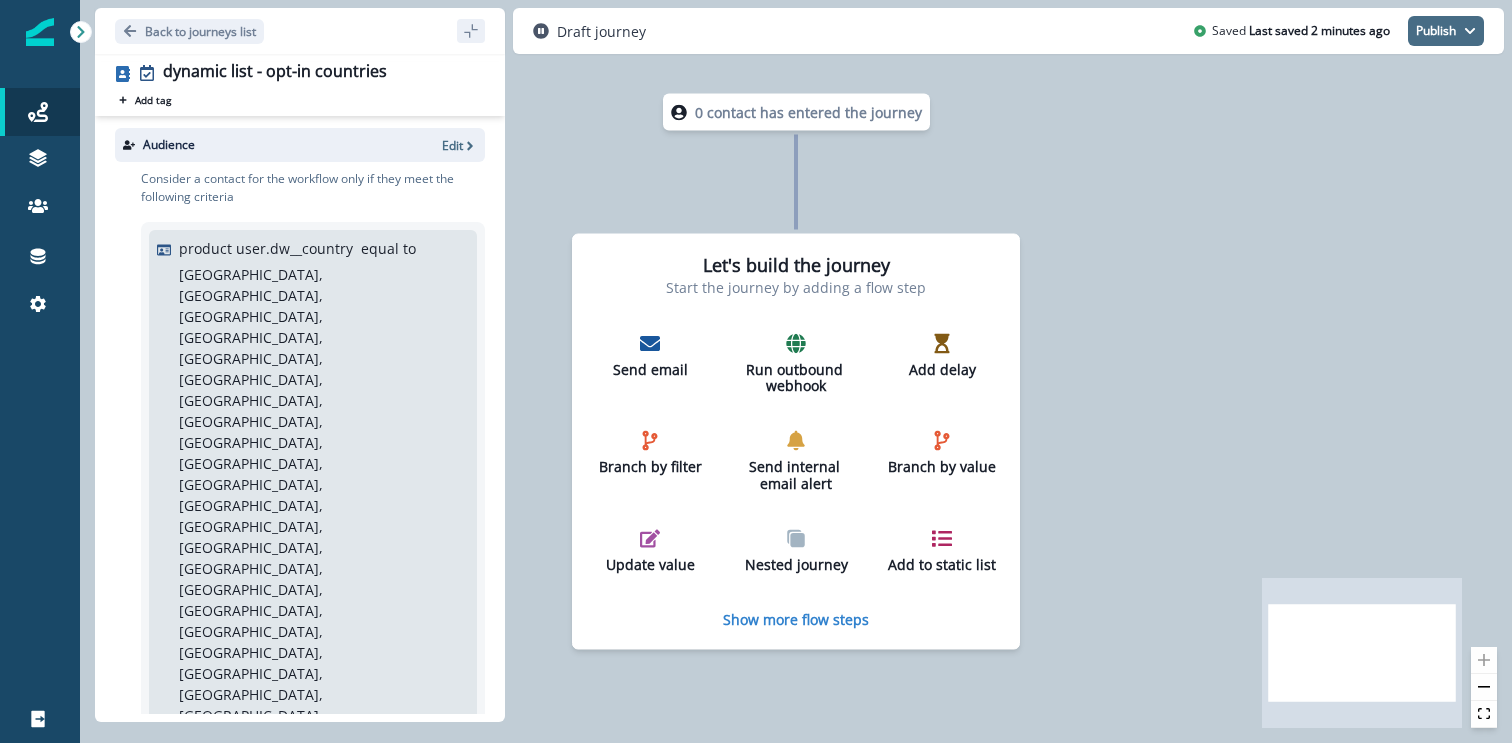 click on "Publish" at bounding box center (1446, 31) 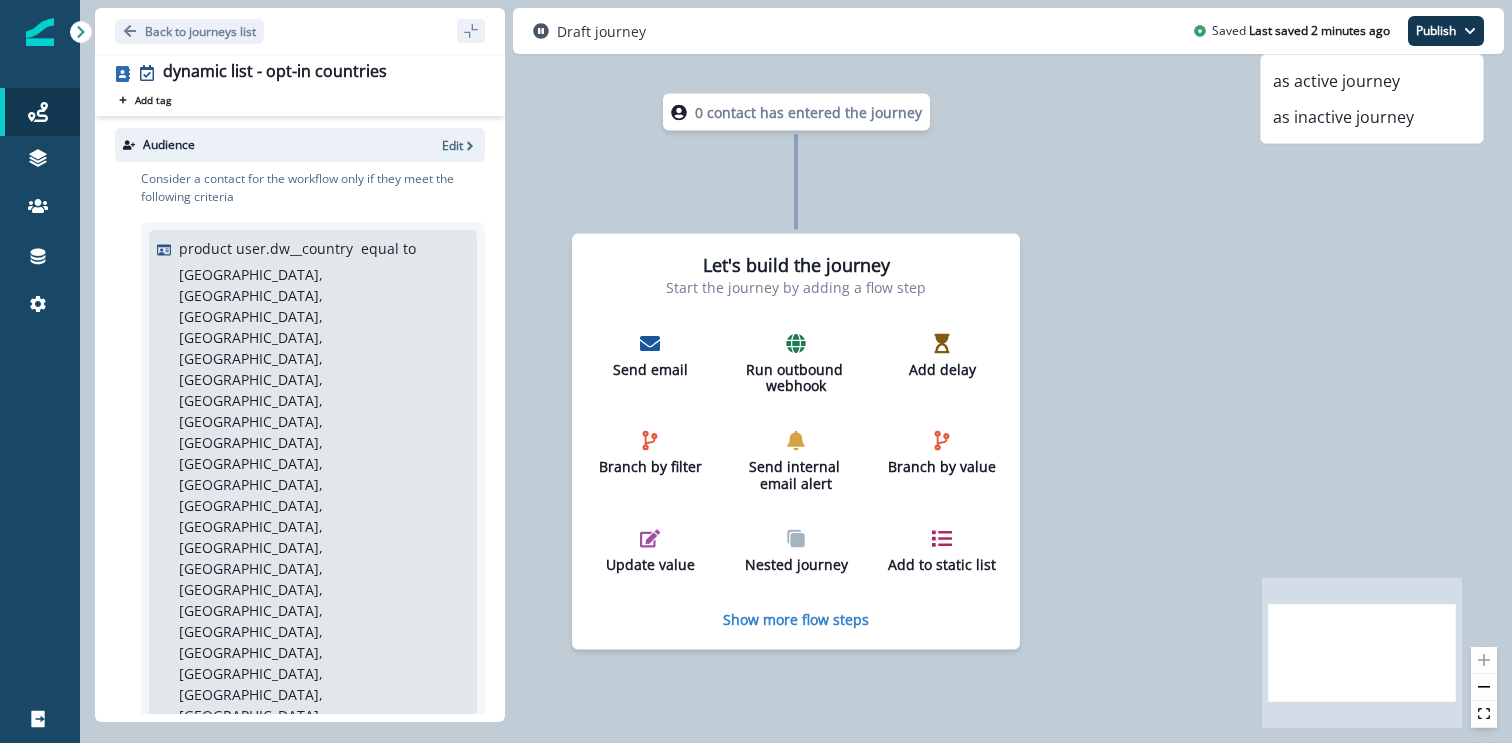 click on "0 contact has entered the journey Let's build the journey Start the journey by adding a flow step Send email Run outbound webhook Add delay Branch by filter Send internal email alert Branch by value Update value Nested journey Add to static list Show more flow steps" at bounding box center (796, 371) 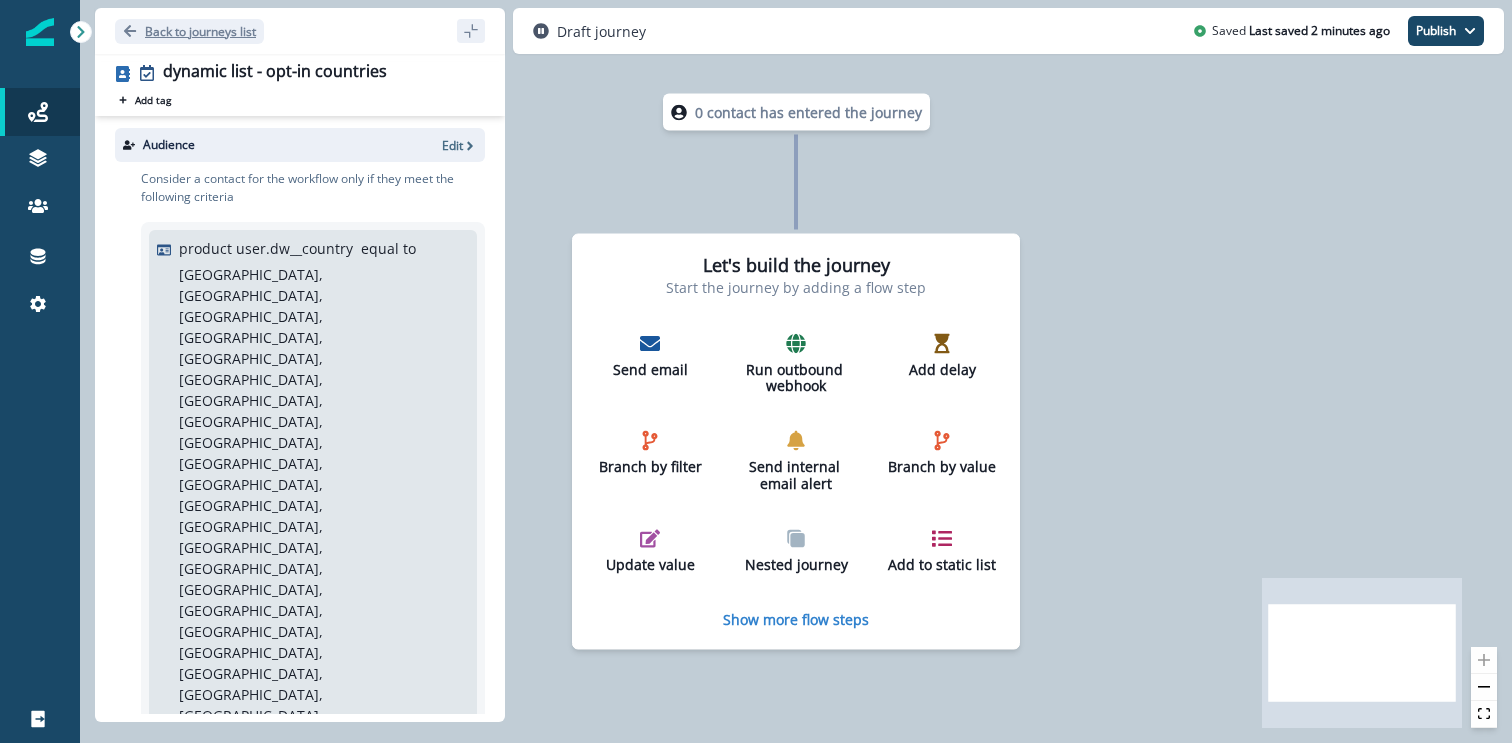 click on "Back to journeys list" at bounding box center [200, 31] 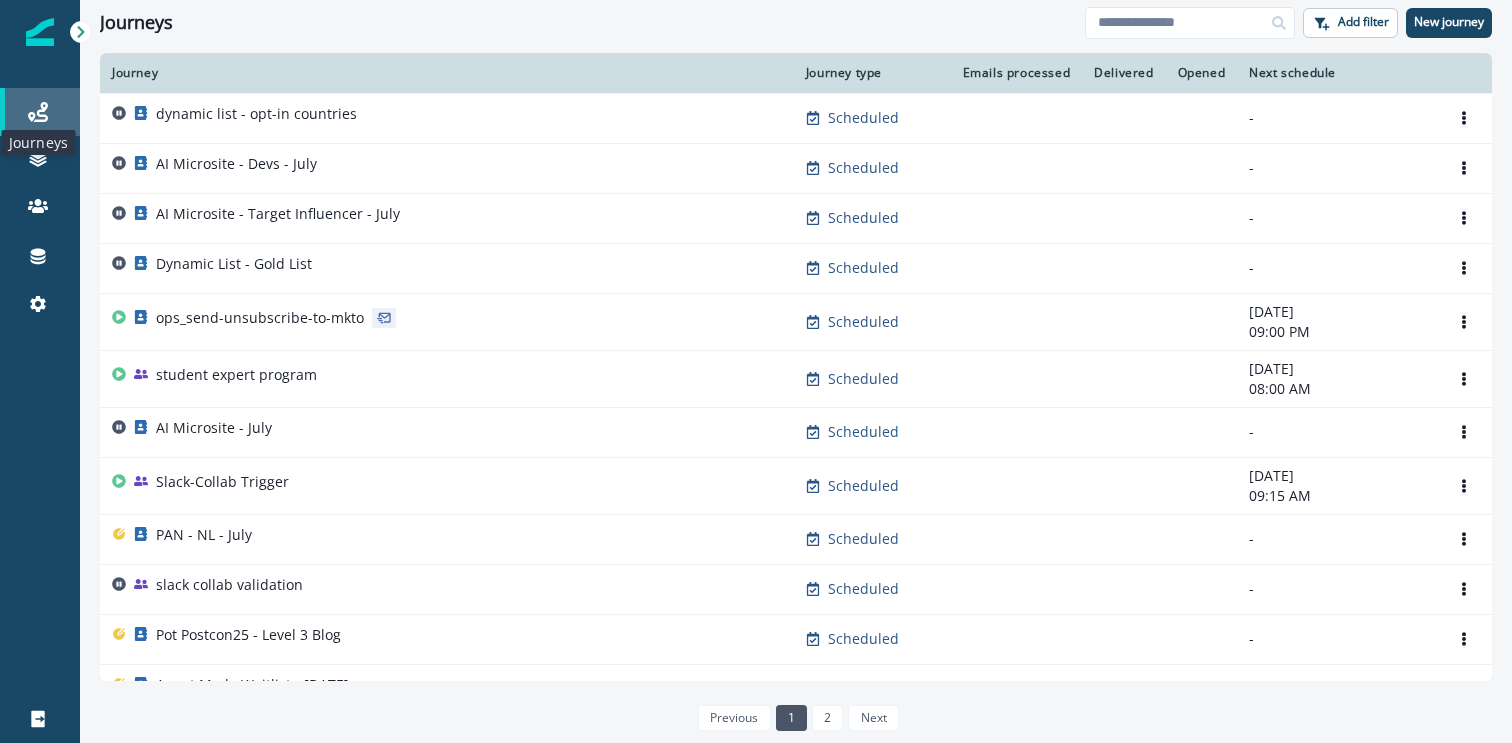 click 